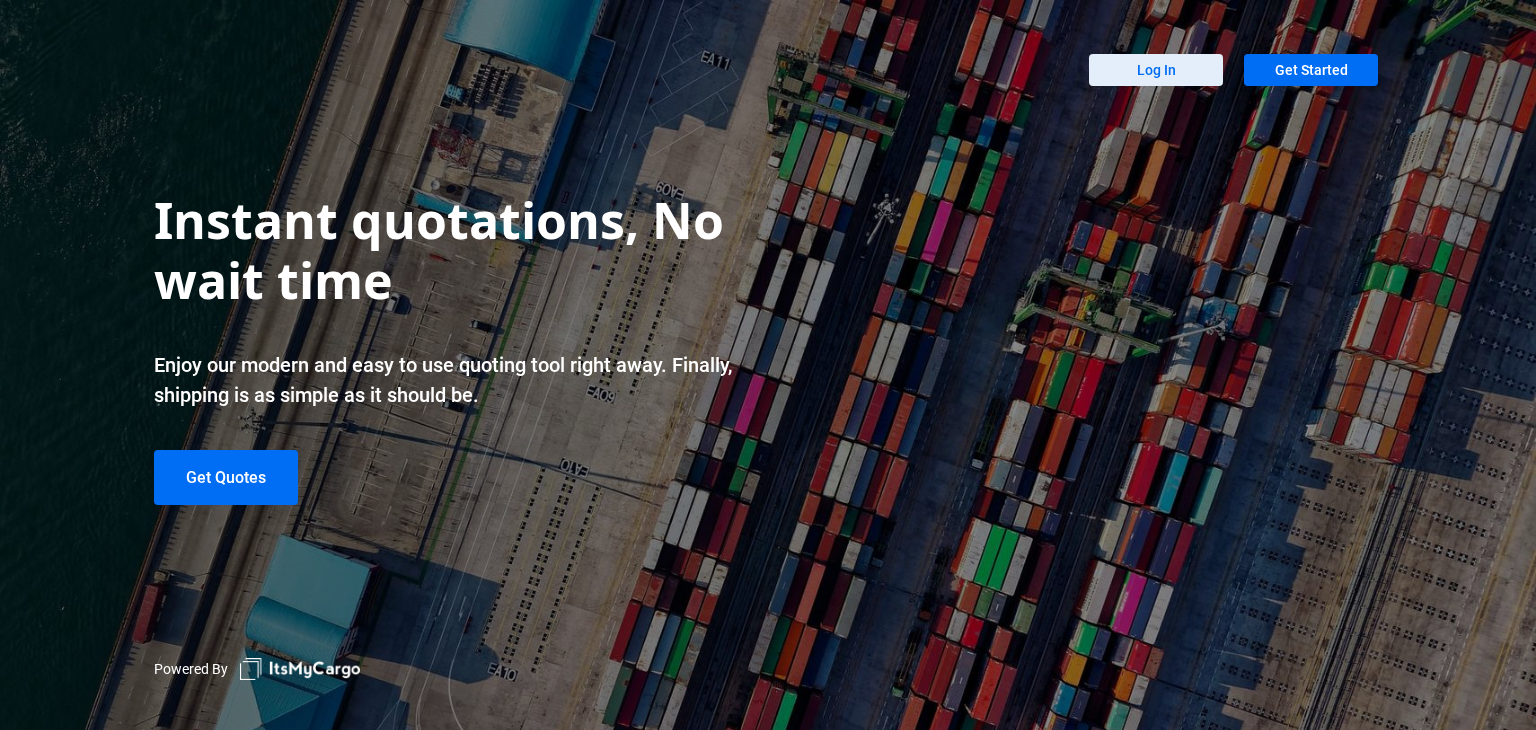 scroll, scrollTop: 0, scrollLeft: 0, axis: both 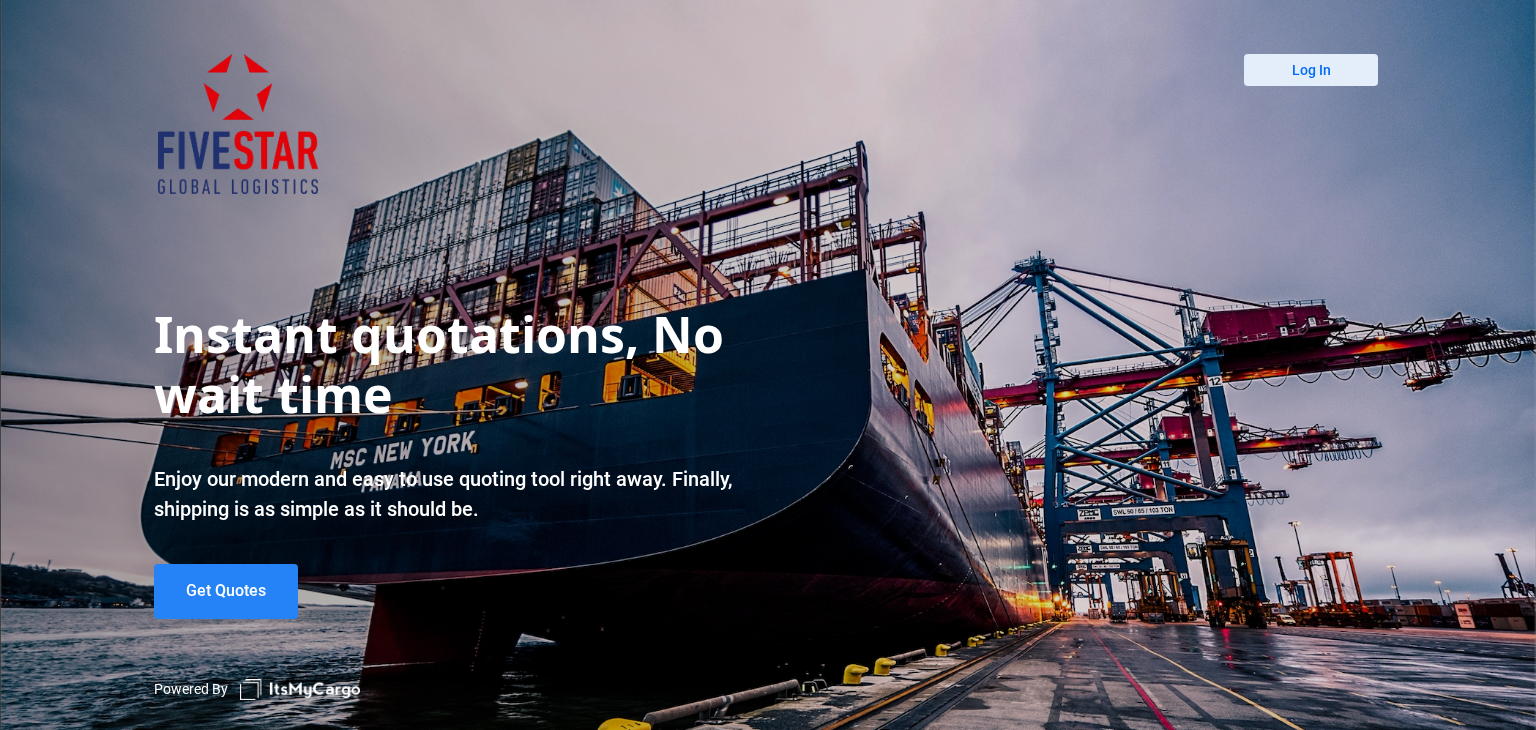 click on "Get Quotes" 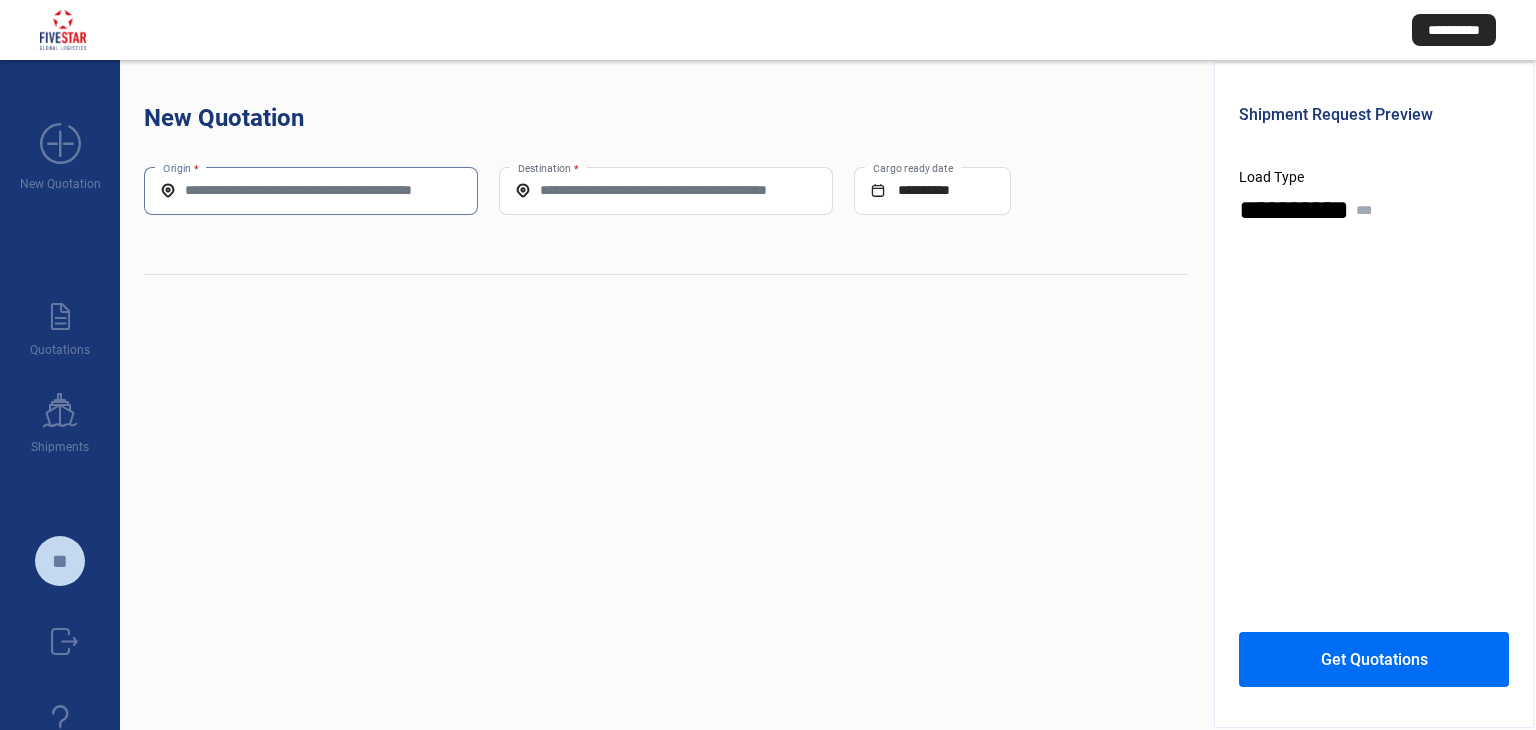 click on "Origin *" at bounding box center [311, 190] 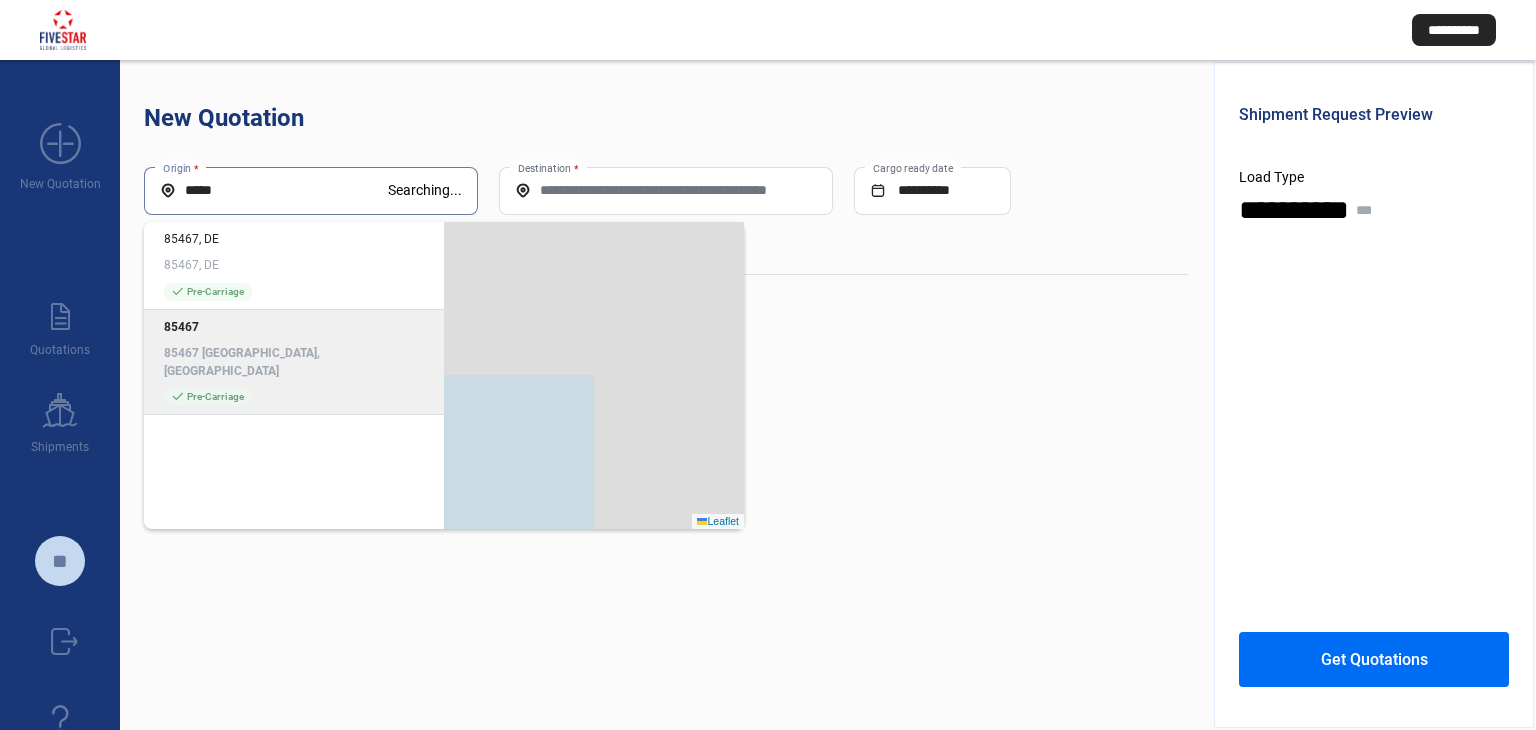 click on "85467" 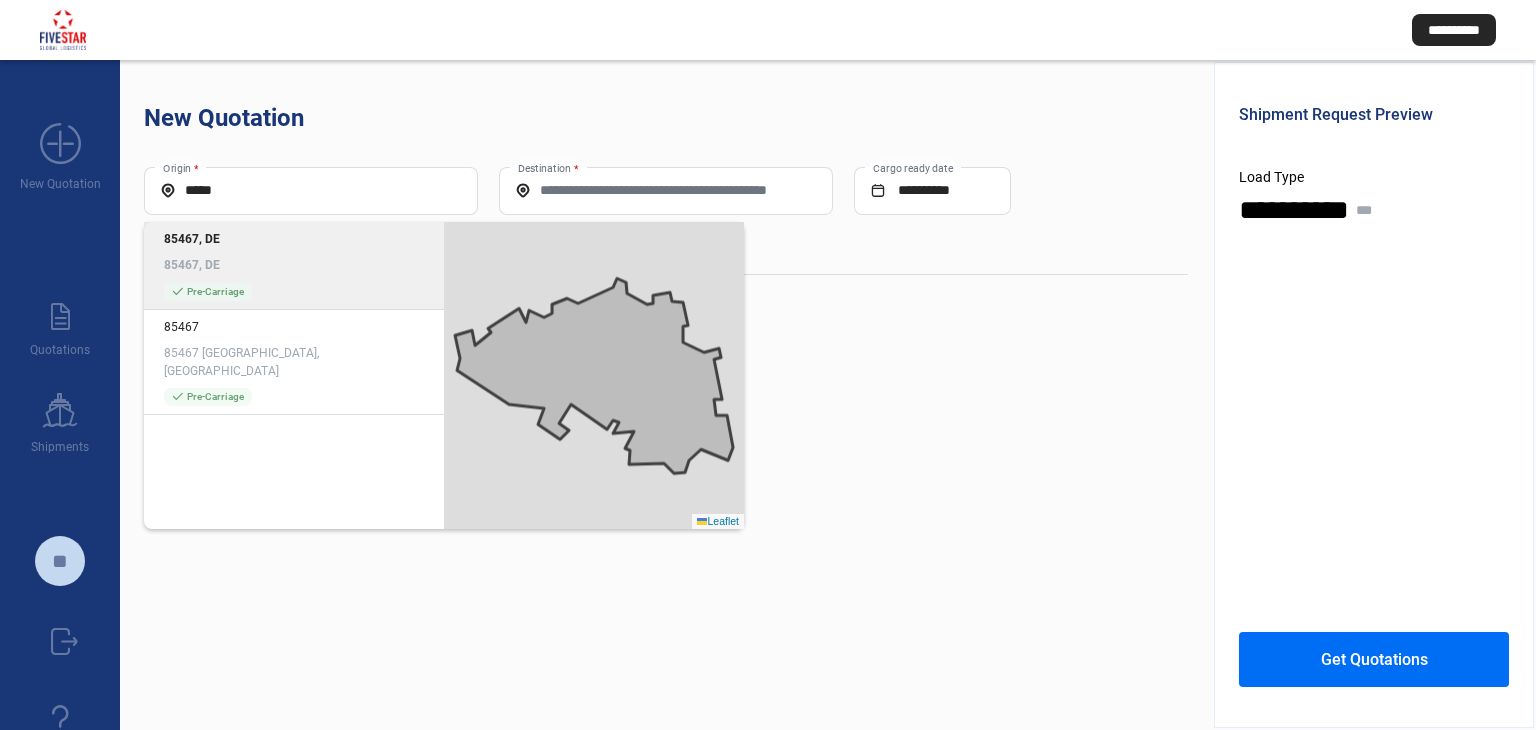 type on "**********" 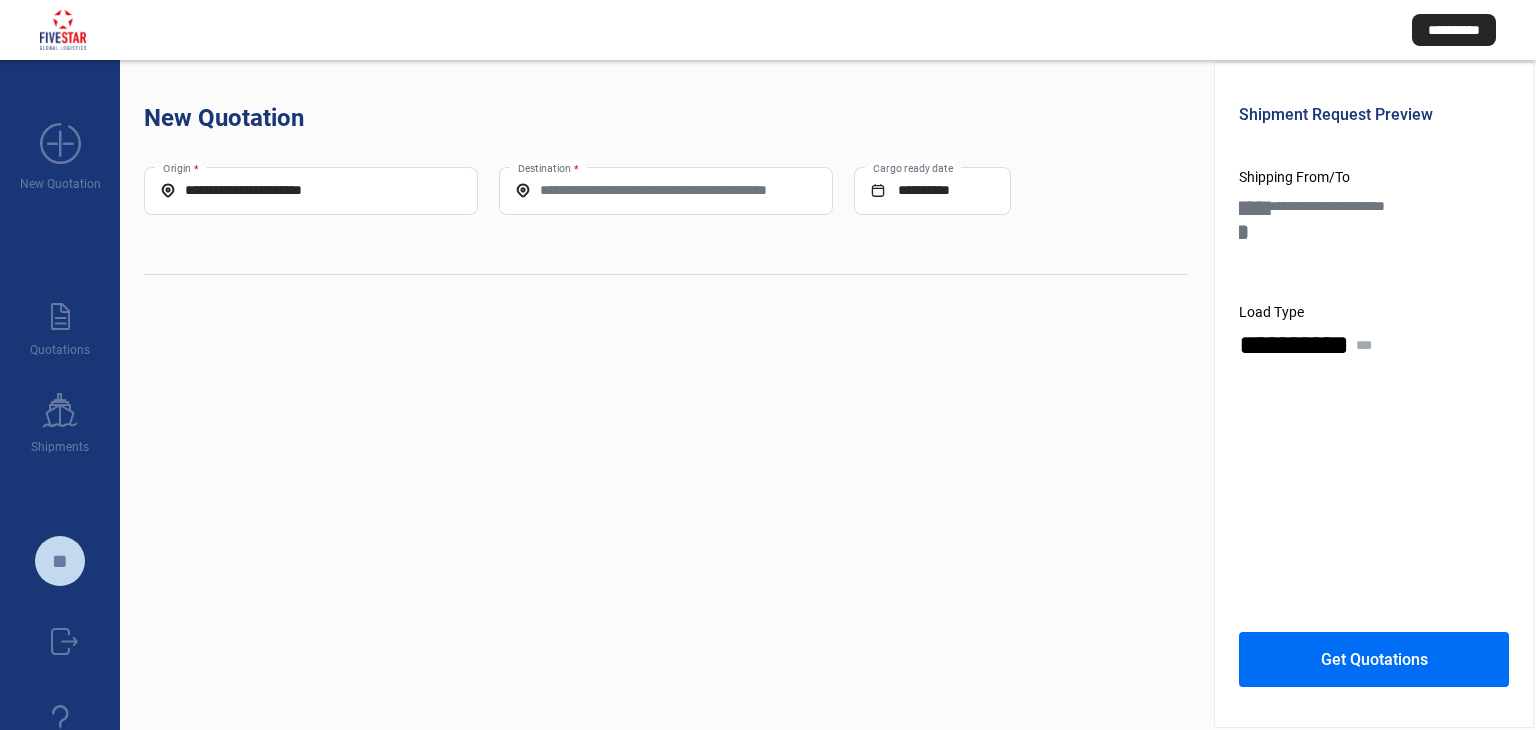 click on "Destination *" at bounding box center (666, 190) 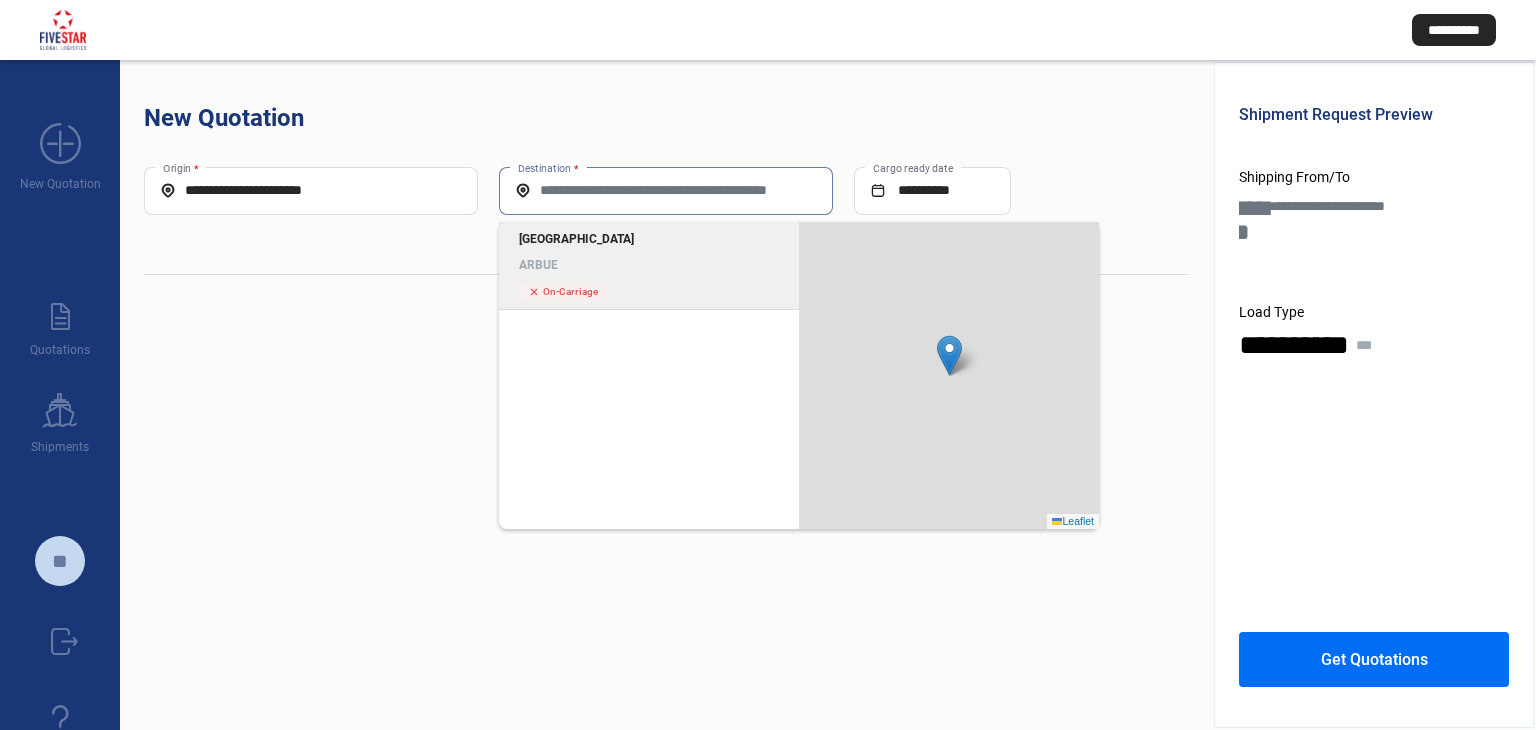 click on "ARBUE" 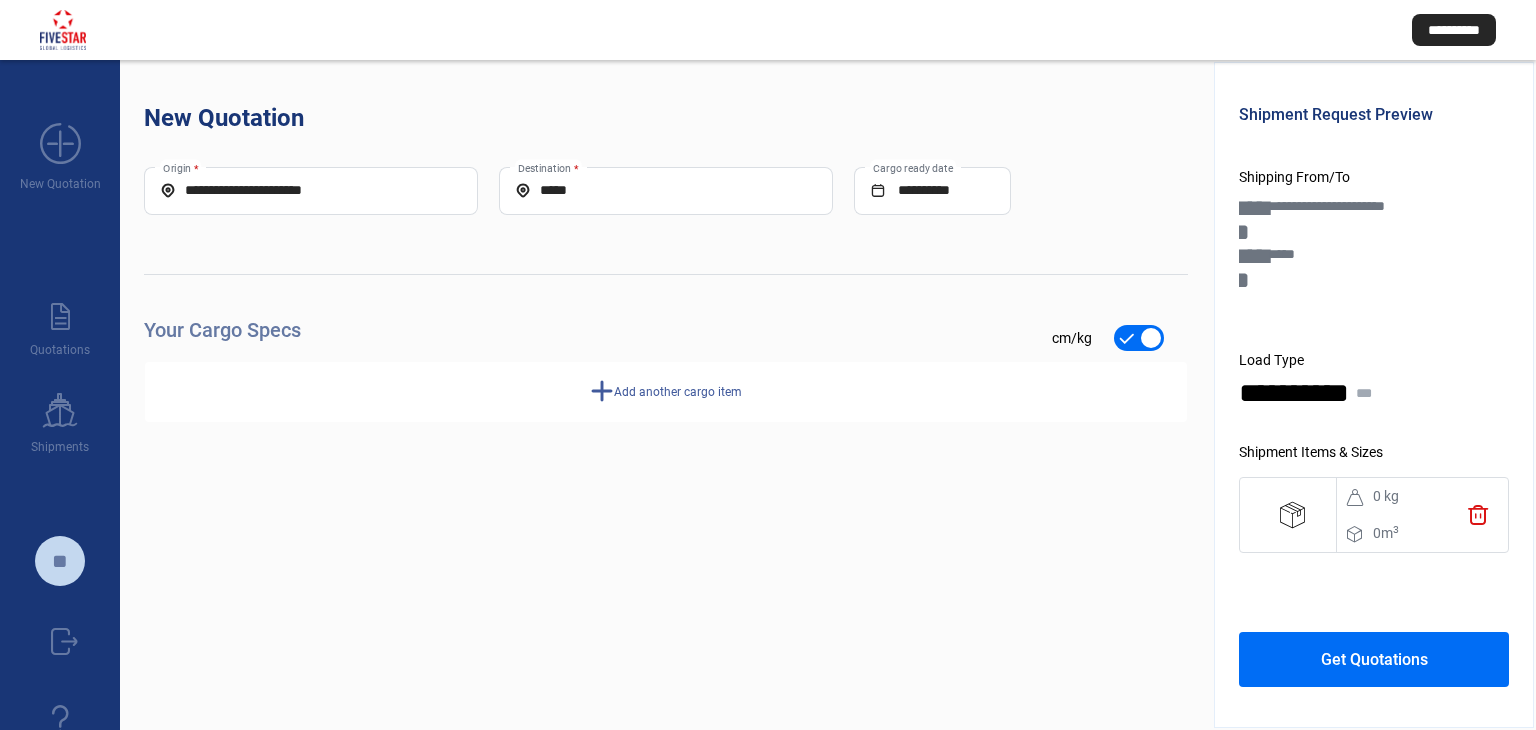 scroll, scrollTop: 88, scrollLeft: 0, axis: vertical 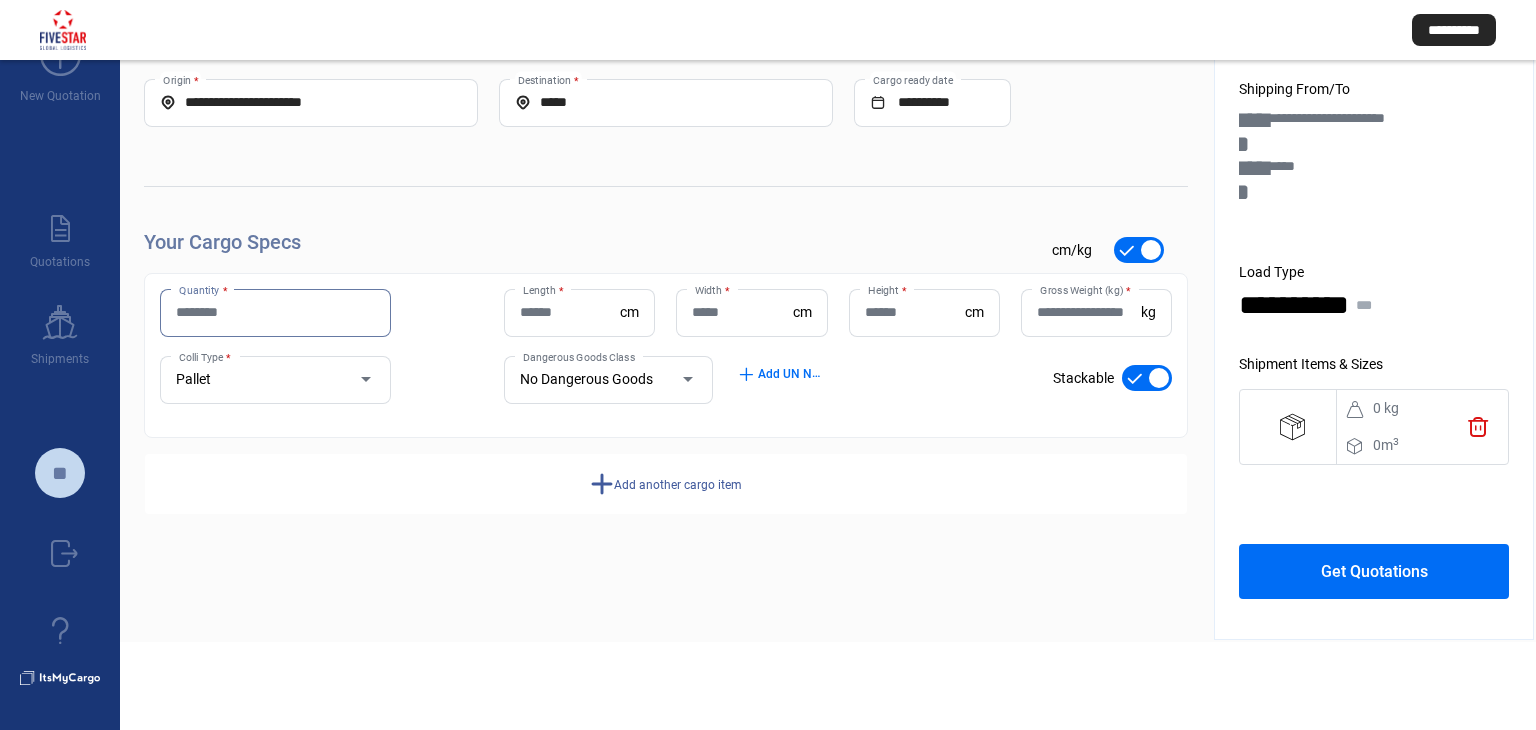 click on "Quantity *" at bounding box center [275, 312] 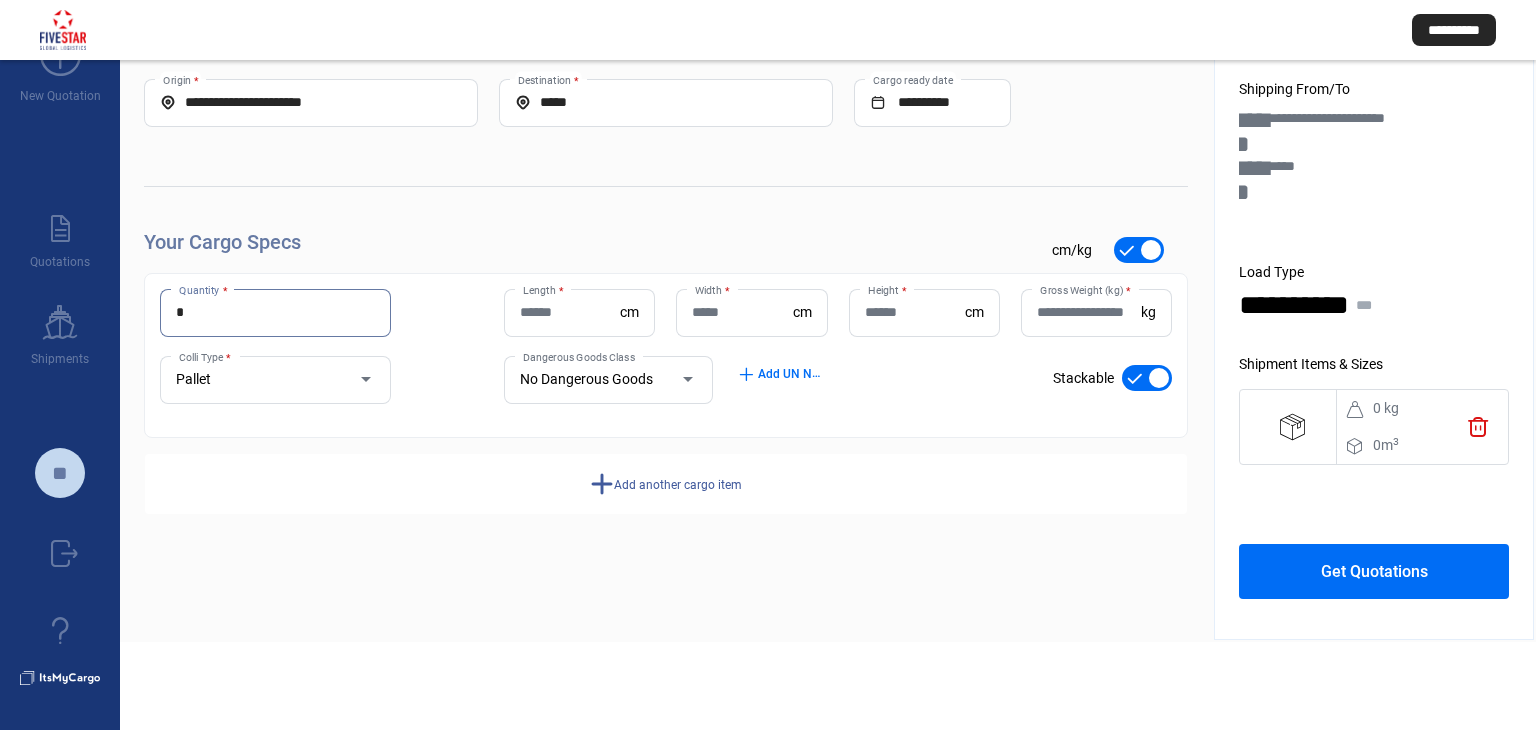 type on "*" 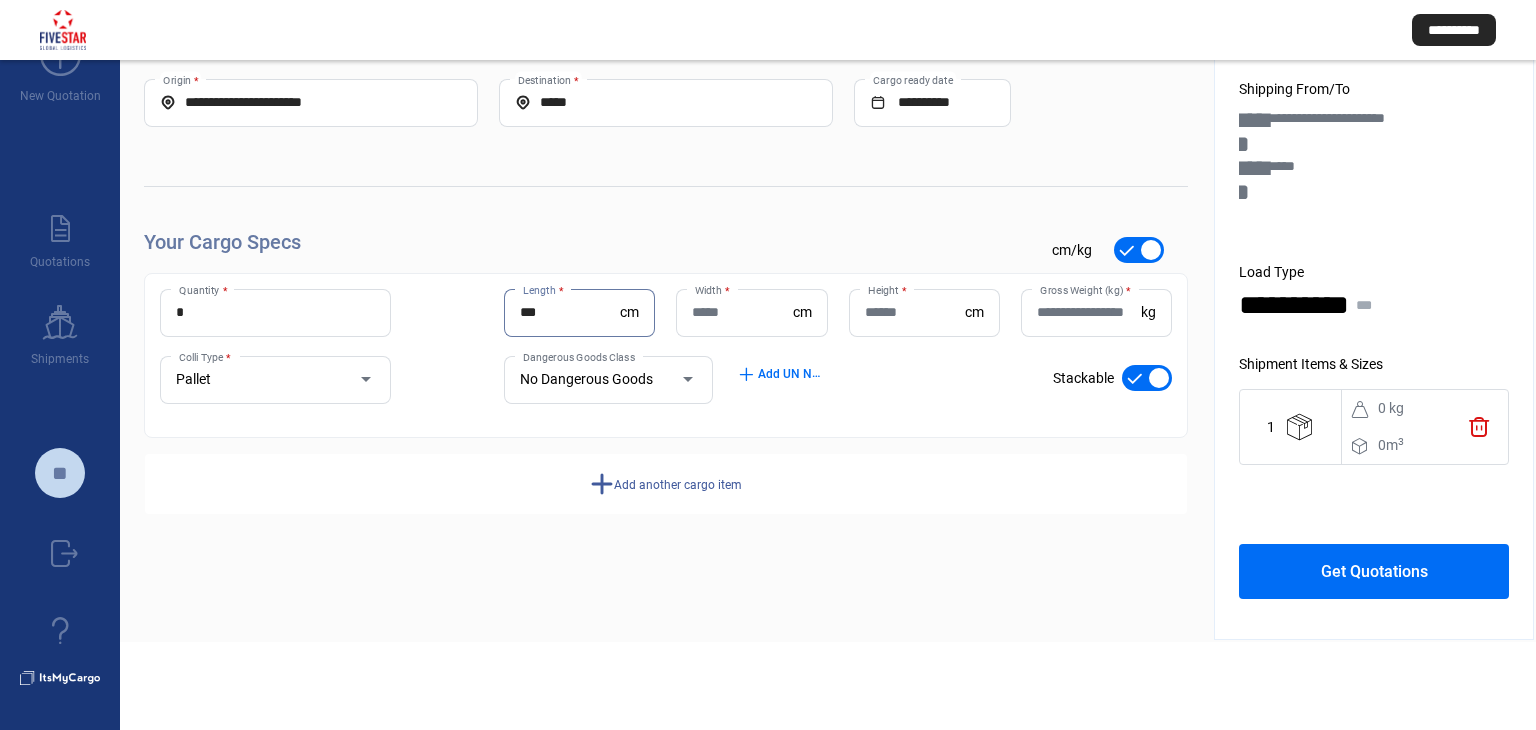 type on "***" 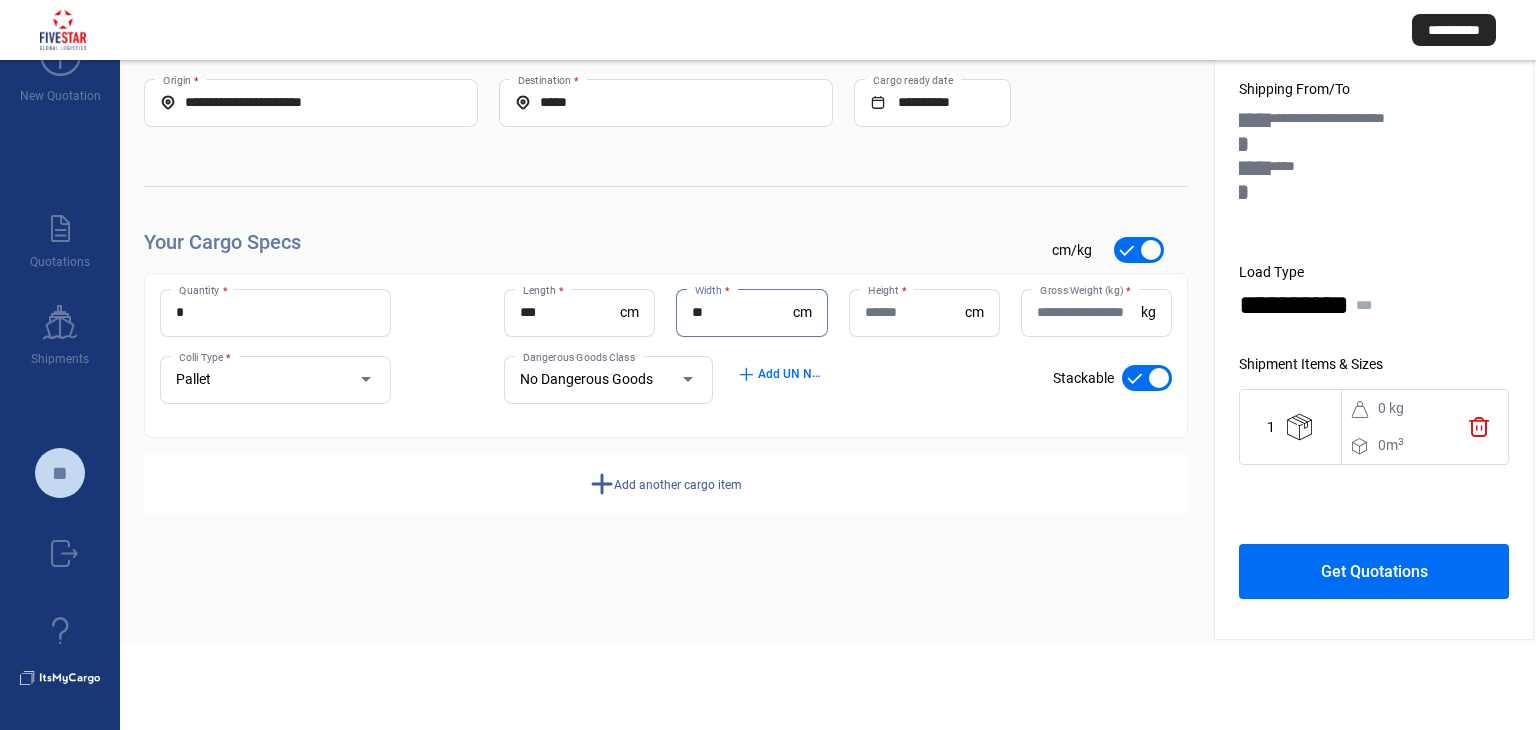 type on "**" 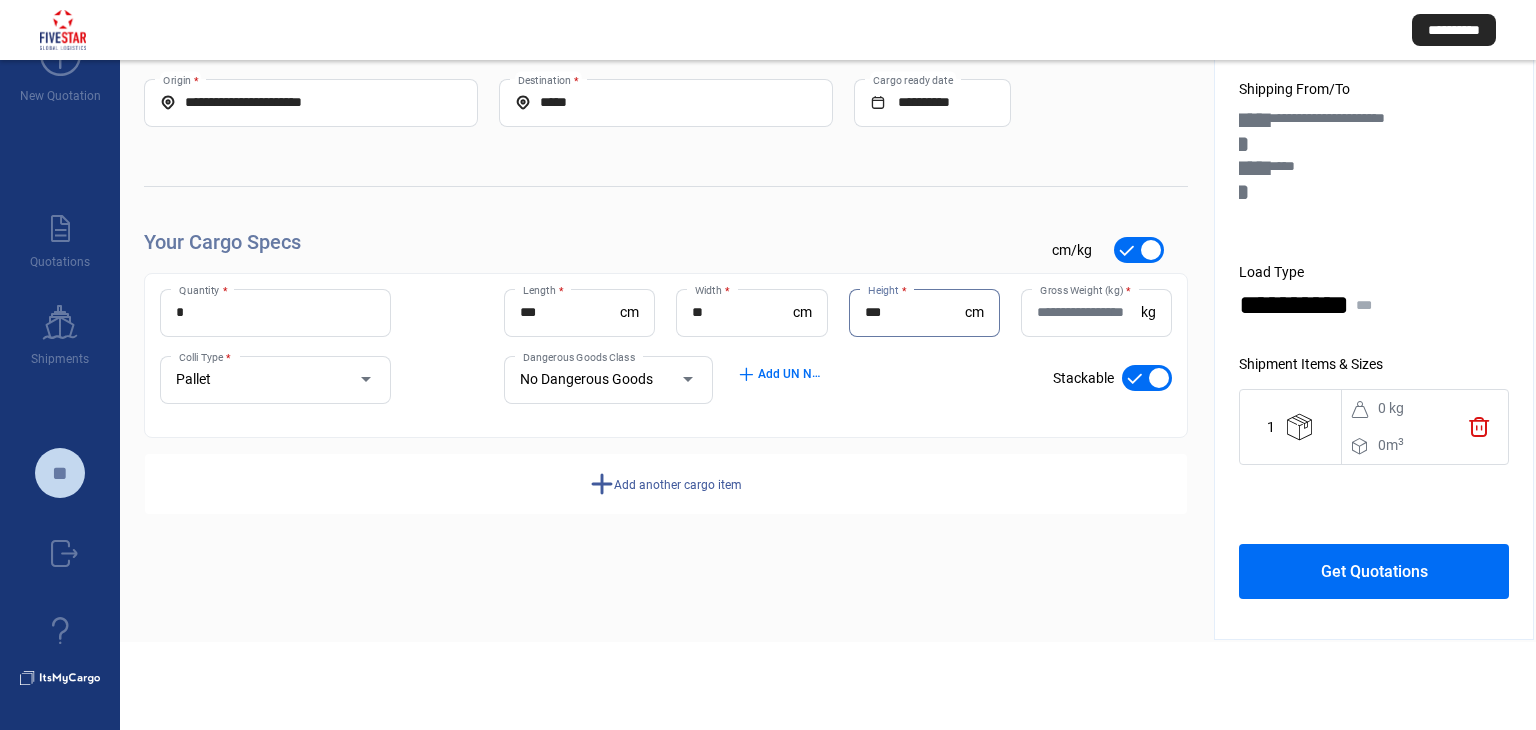 type on "***" 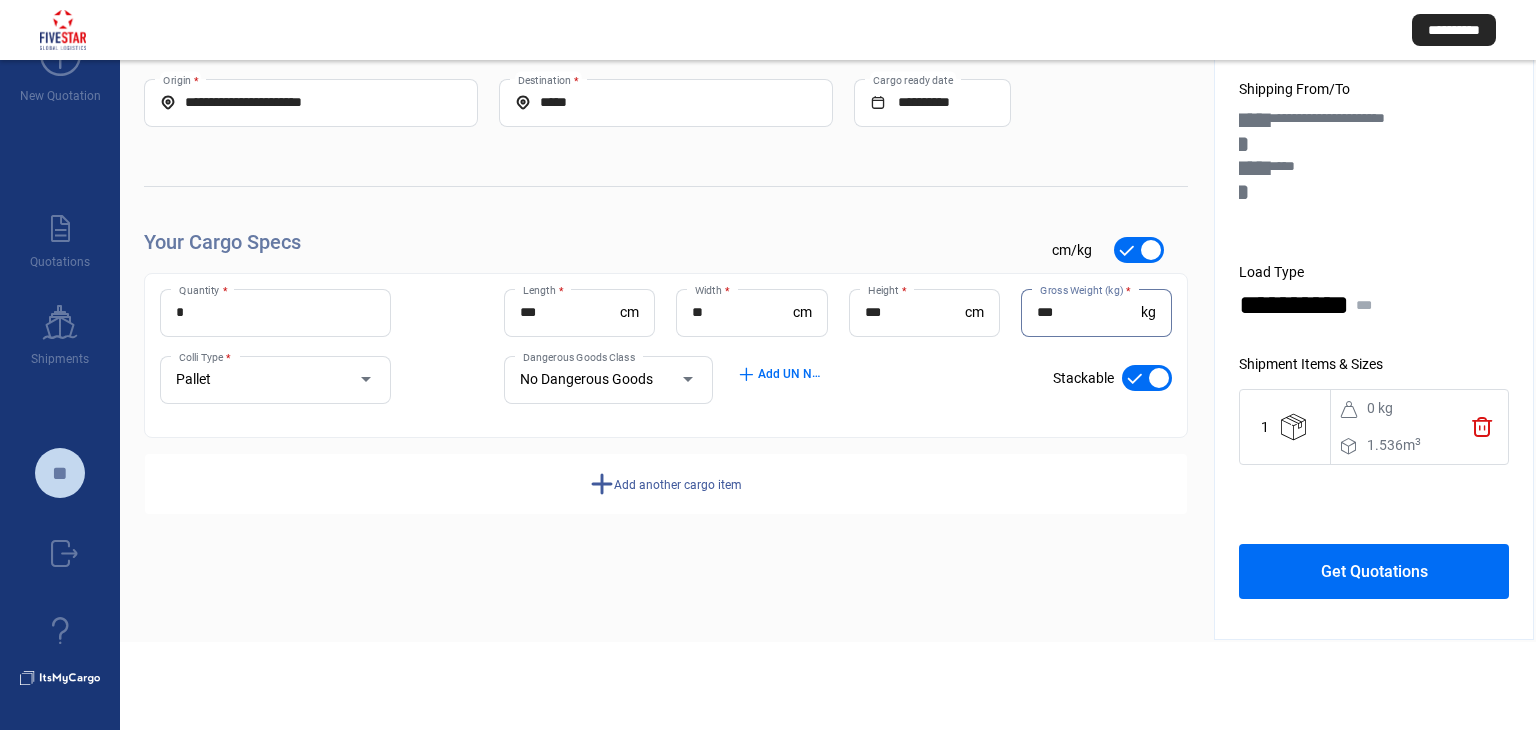 type on "***" 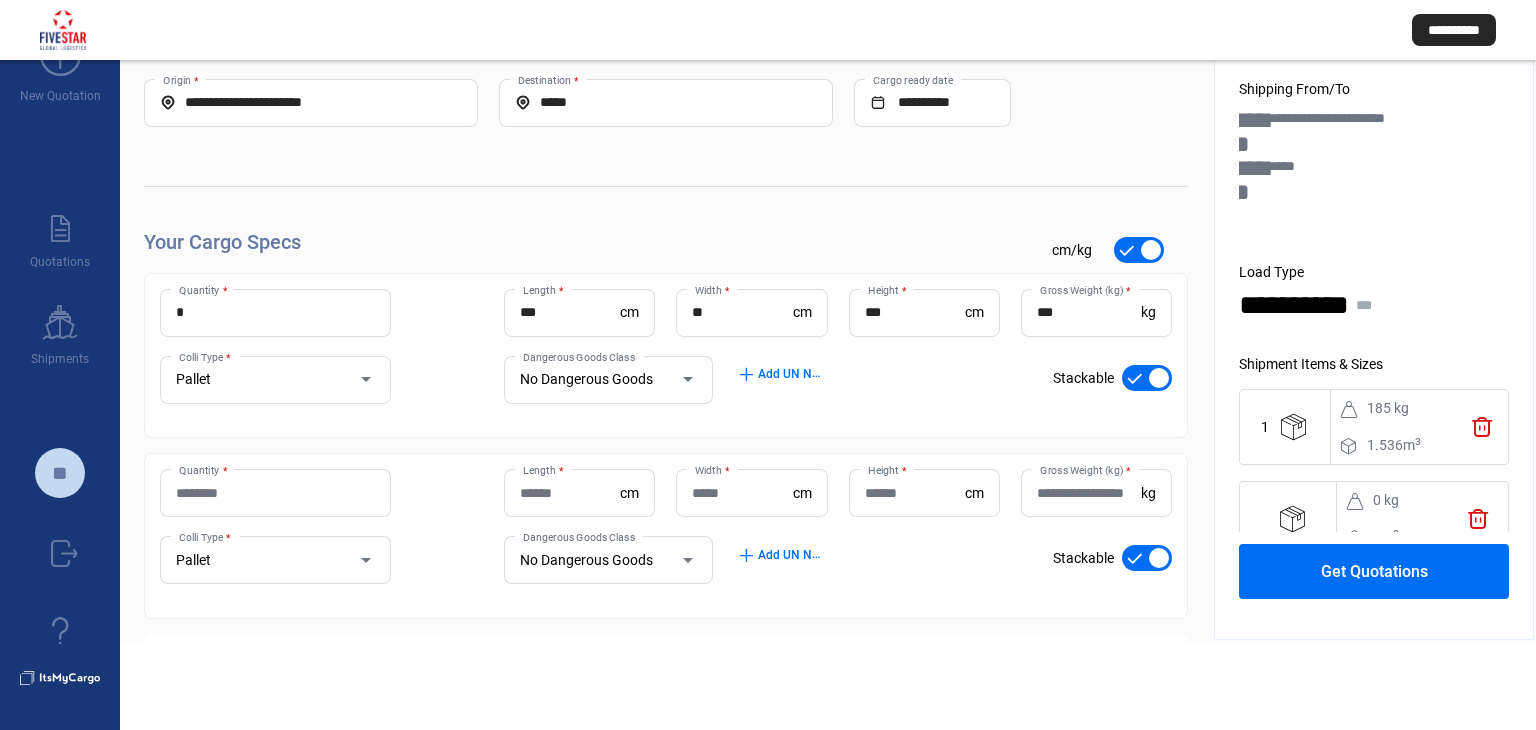 click on "Quantity *" at bounding box center [275, 493] 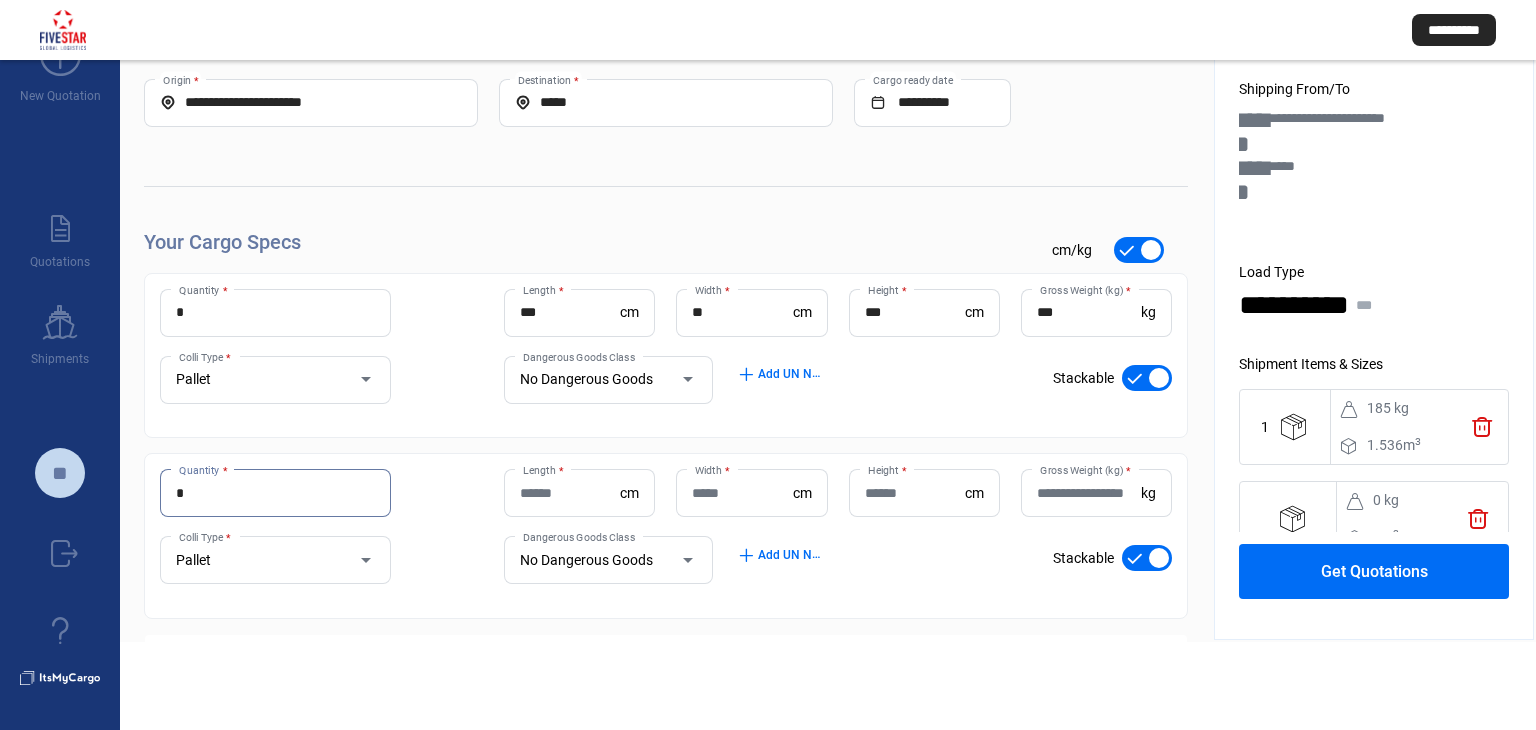type on "*" 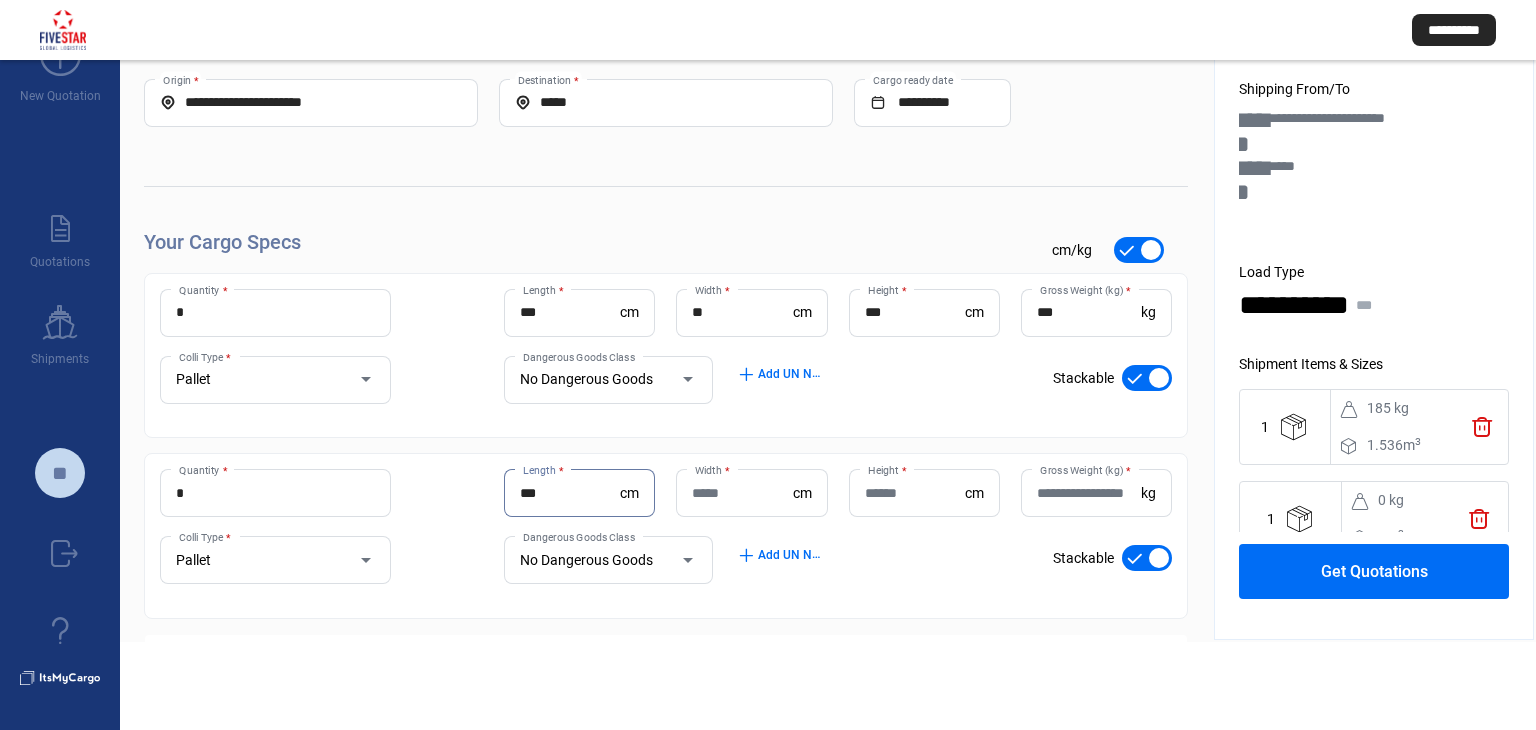 type on "***" 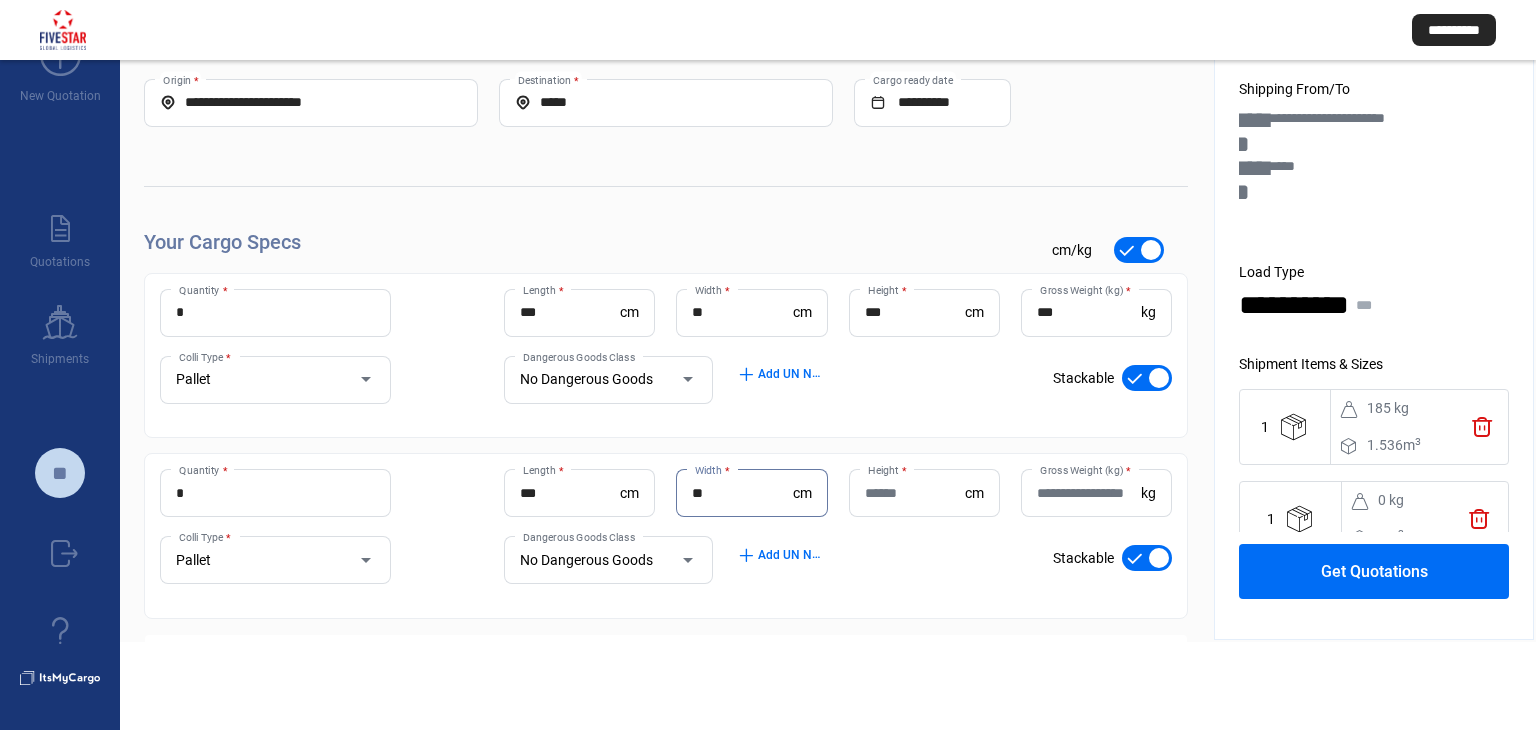 type on "**" 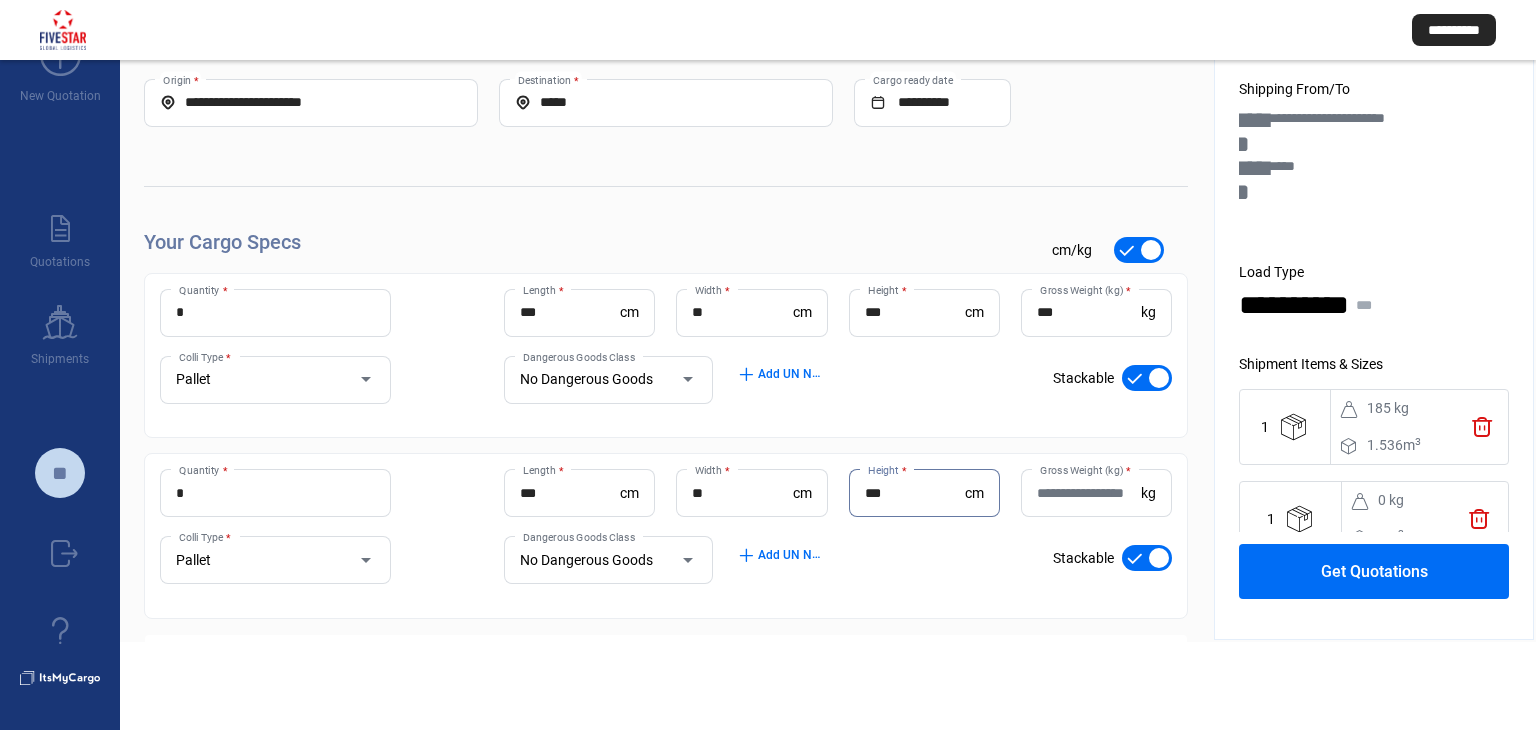 type on "***" 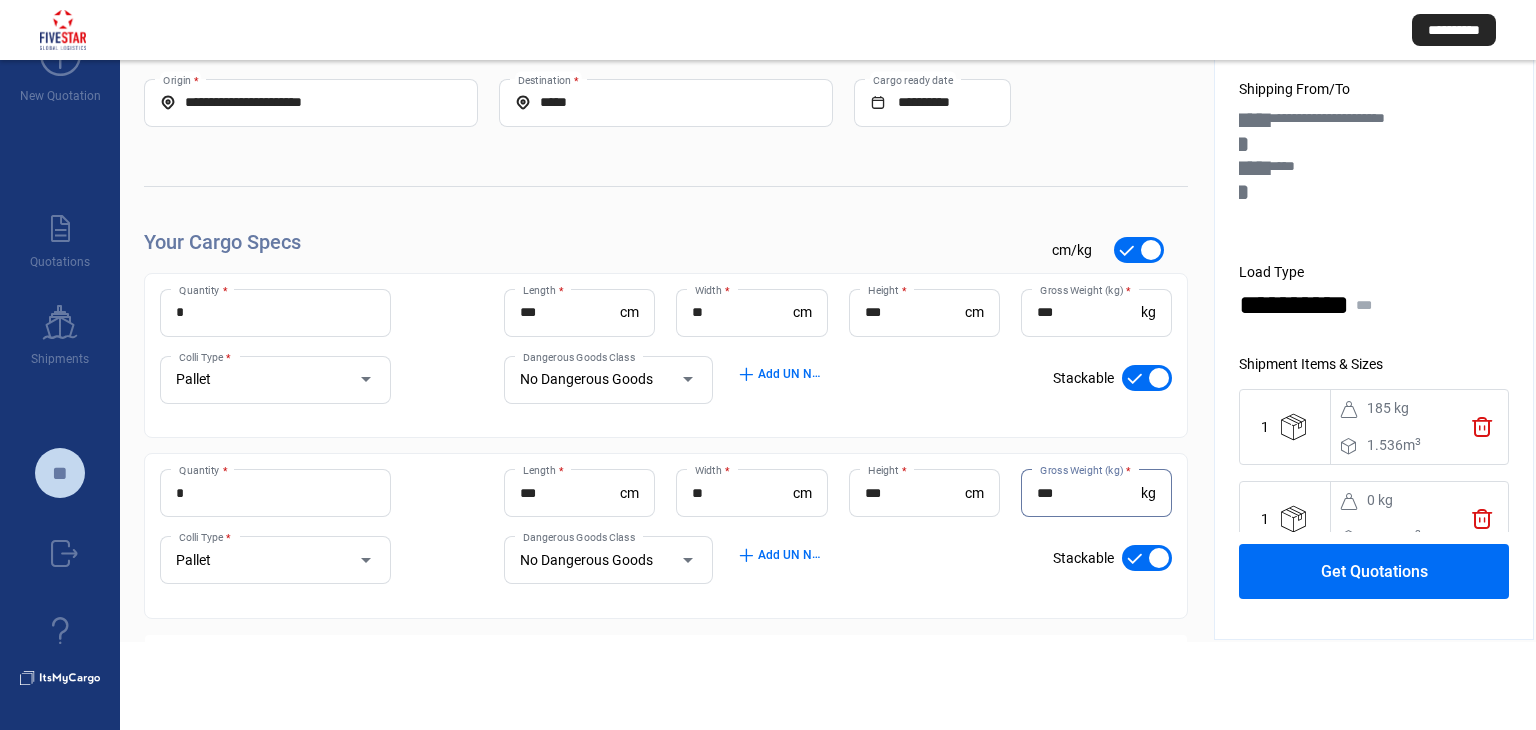 scroll, scrollTop: 93, scrollLeft: 0, axis: vertical 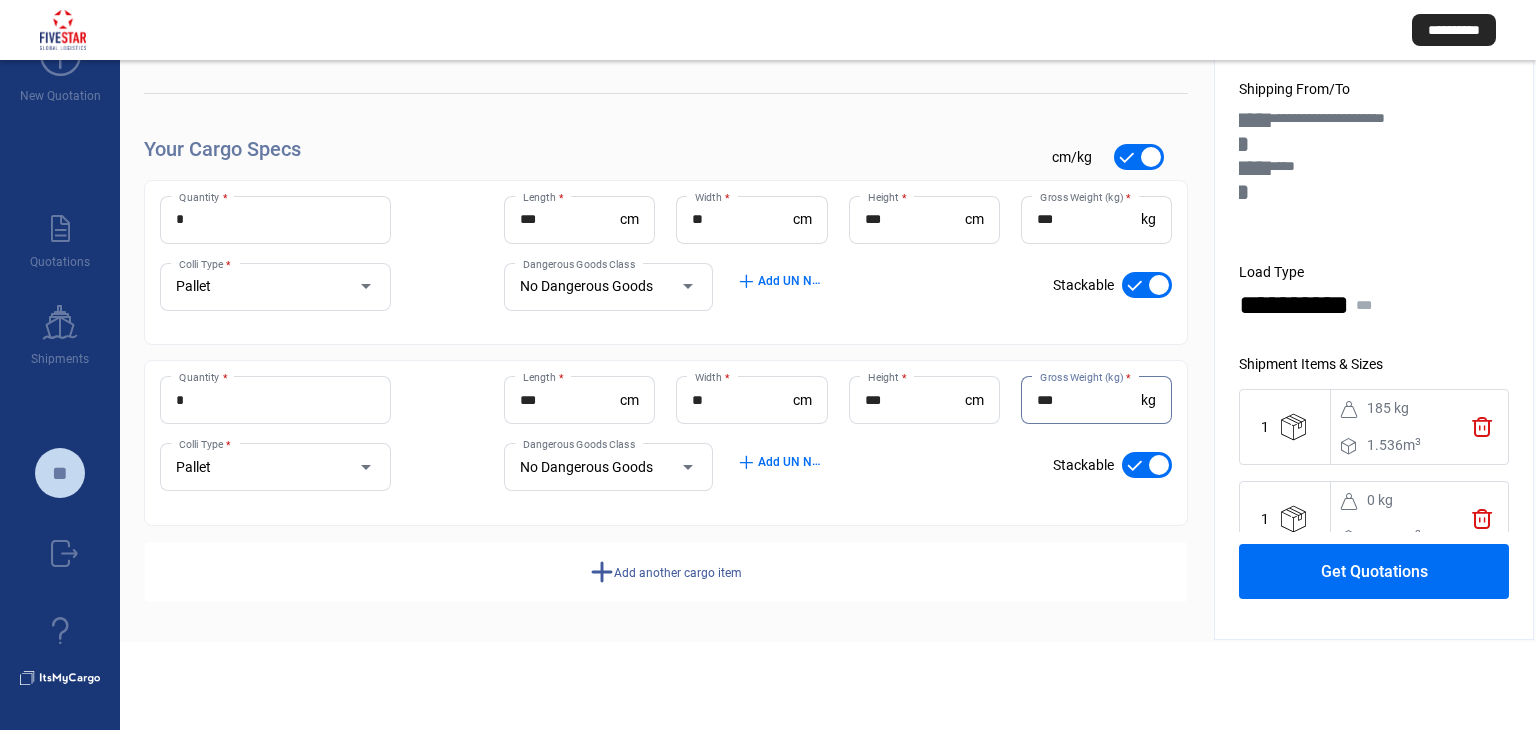type on "***" 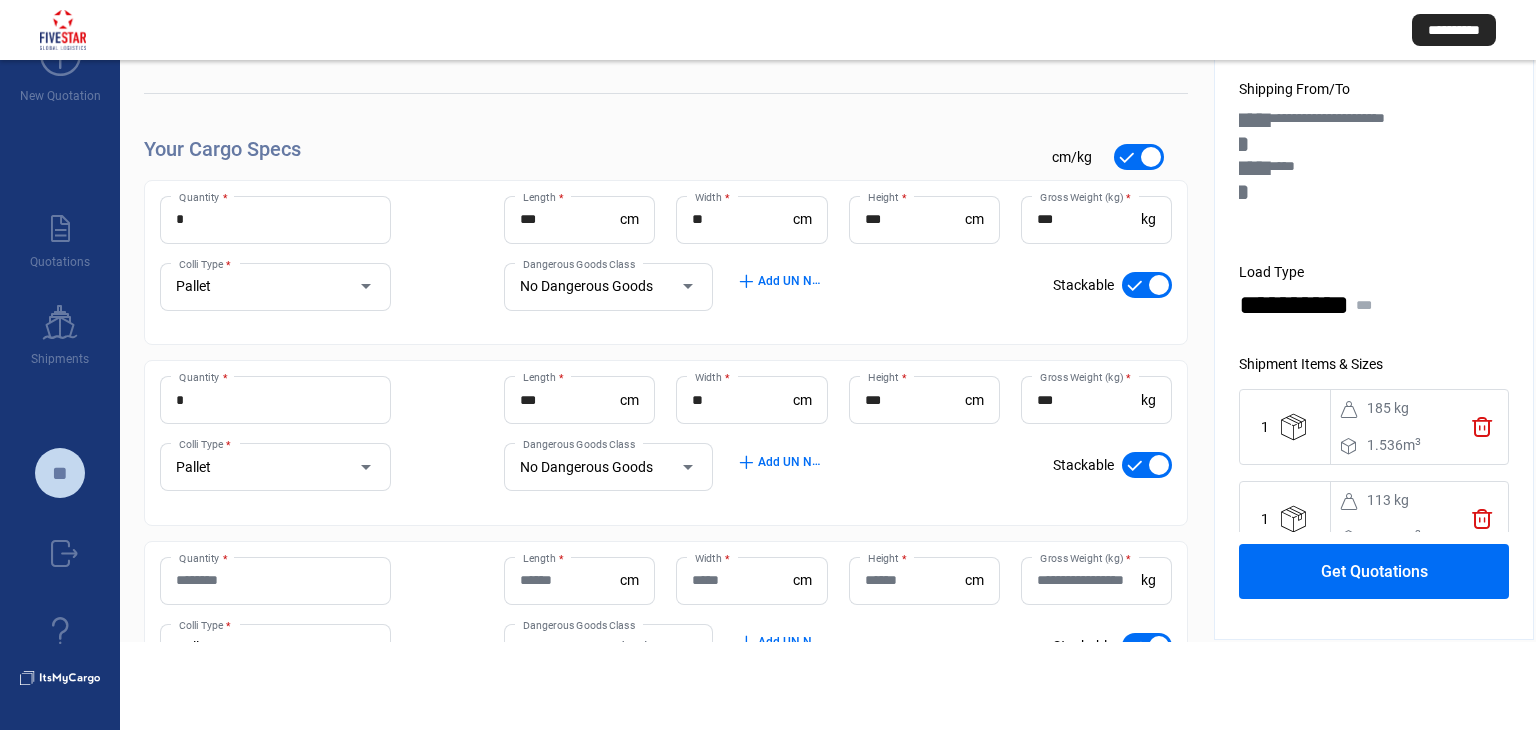scroll, scrollTop: 273, scrollLeft: 0, axis: vertical 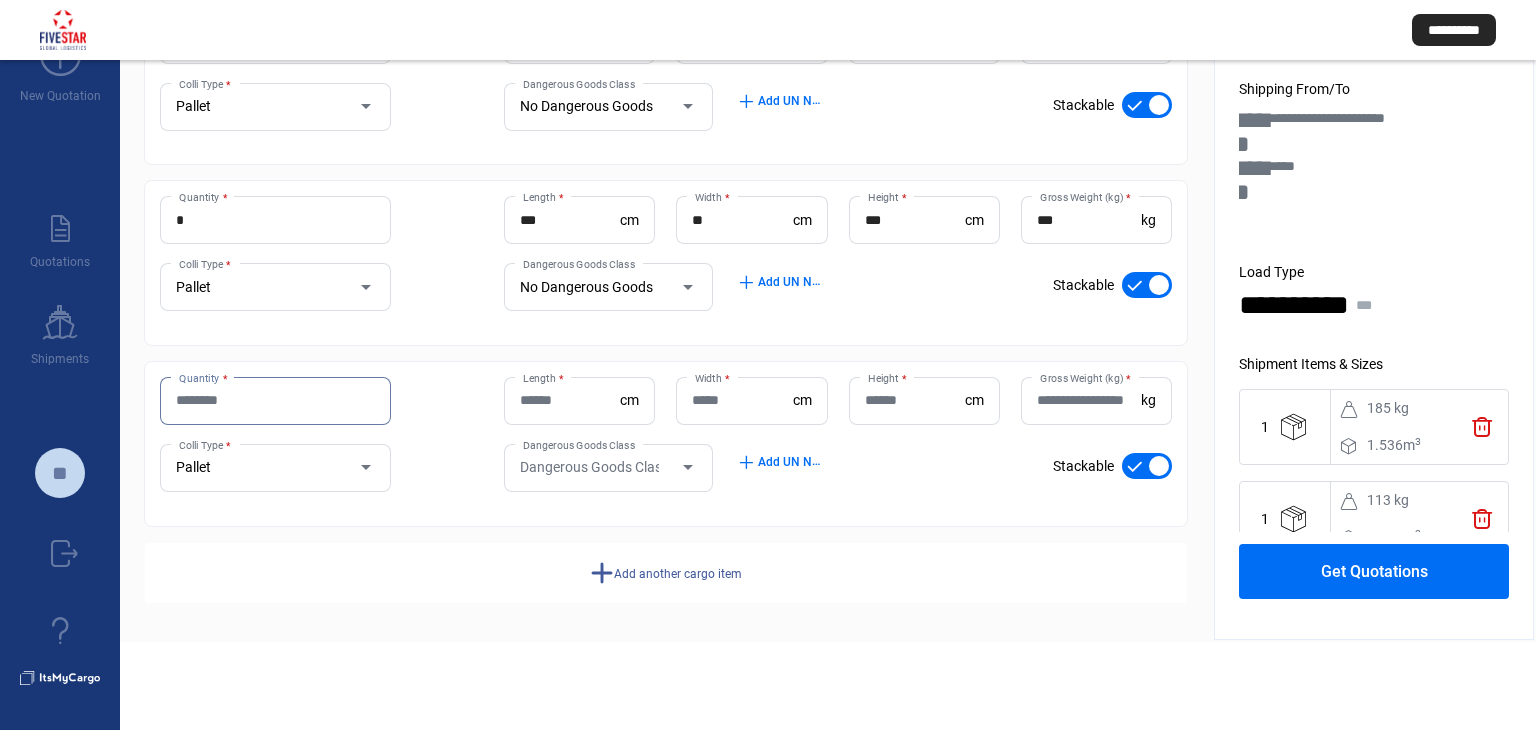click on "Quantity *" at bounding box center [275, 400] 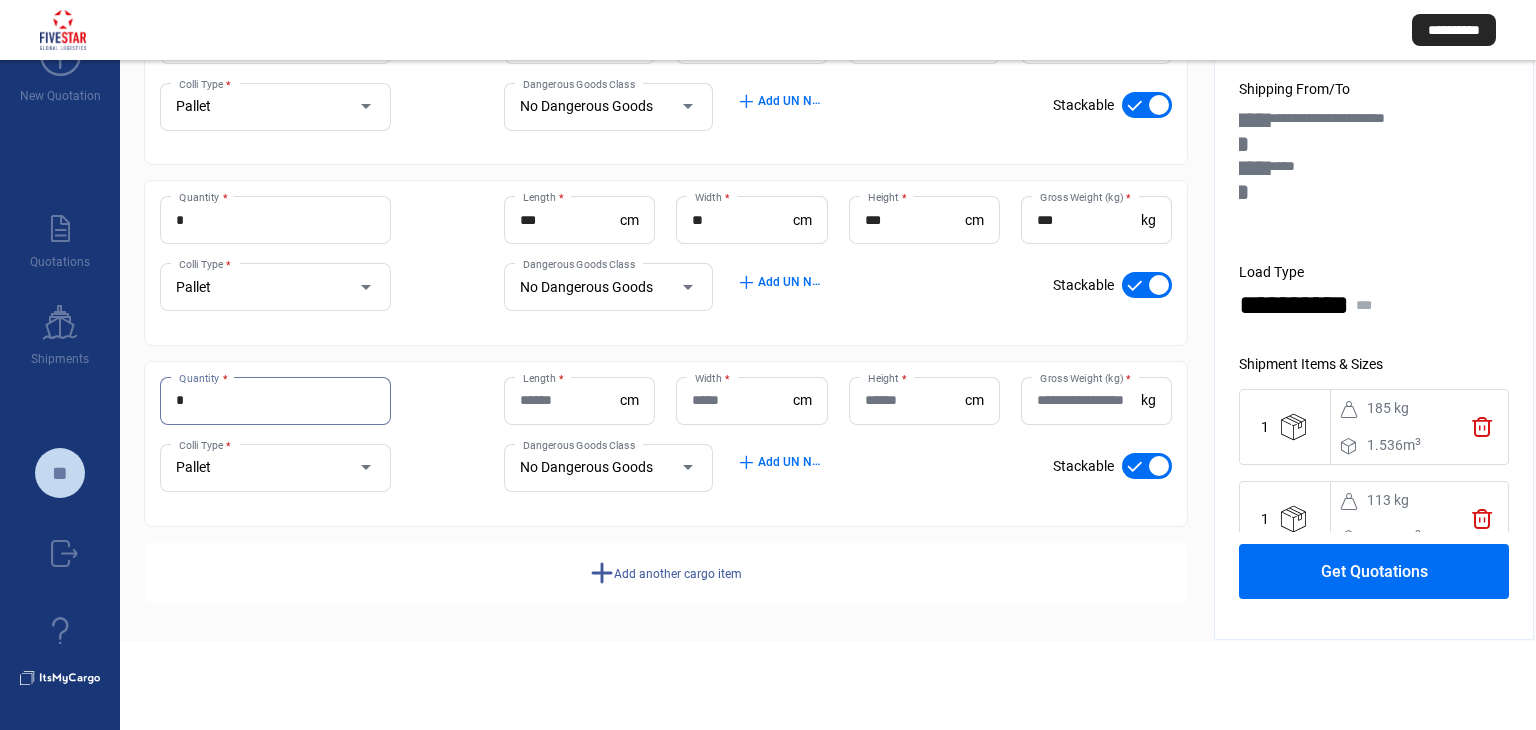 type on "*" 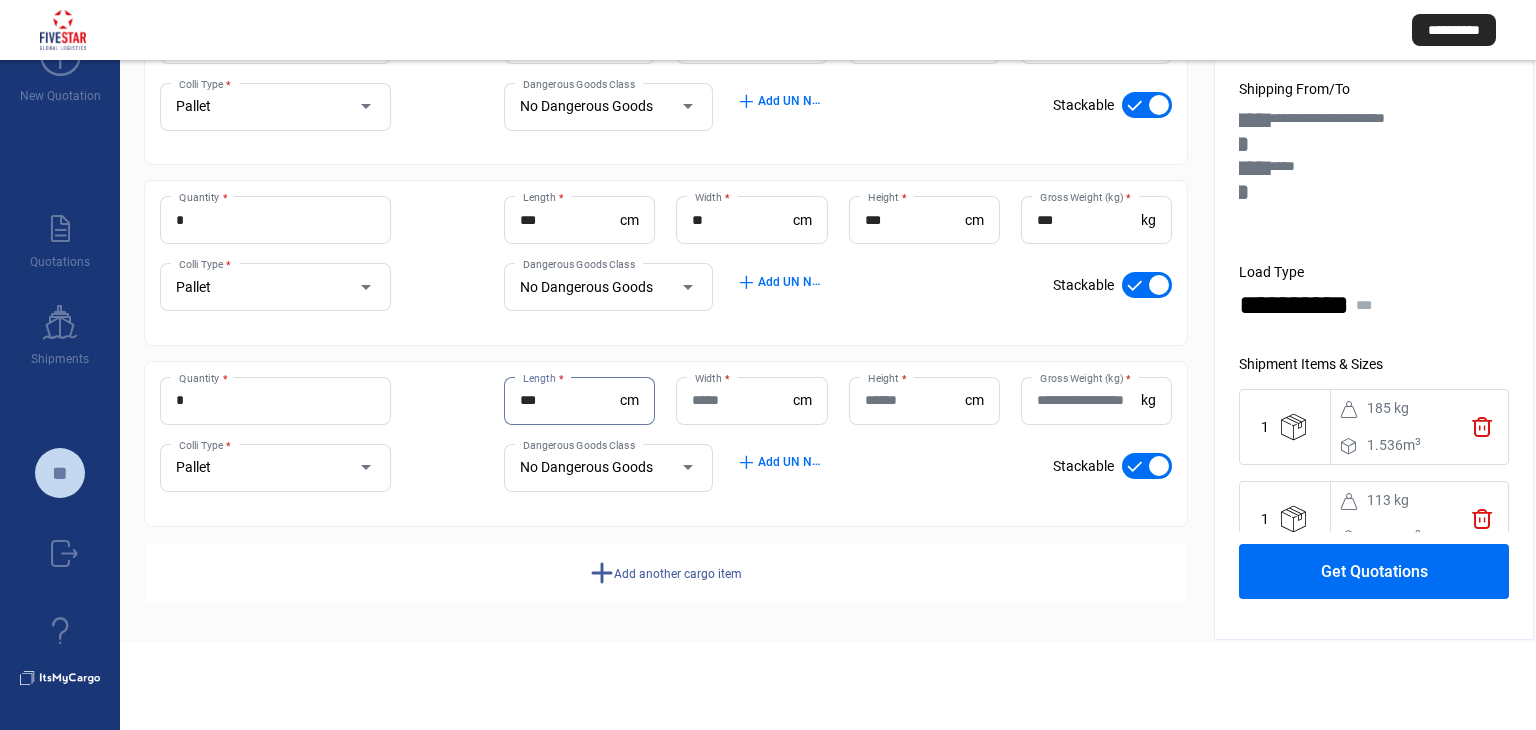 type on "***" 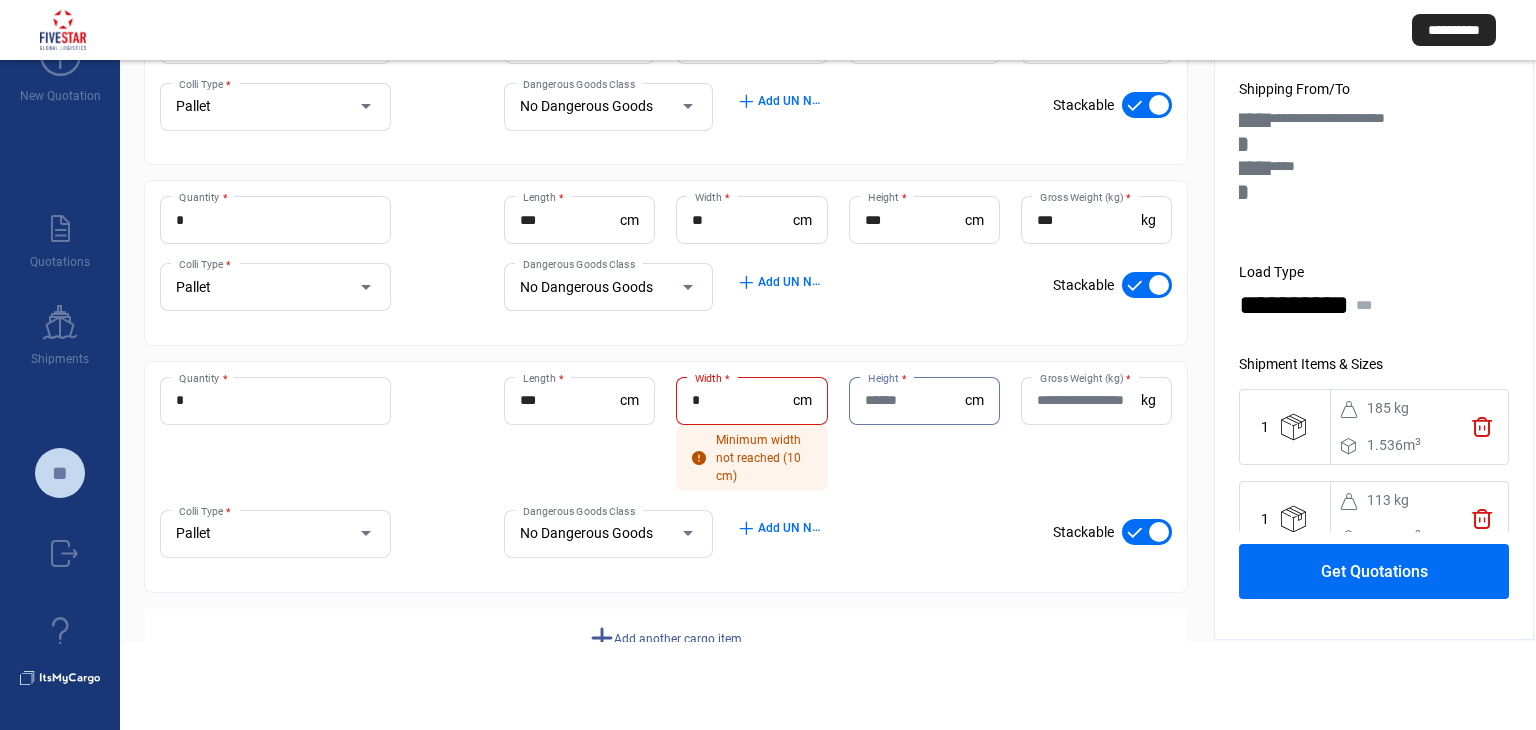 click on "*" at bounding box center [742, 400] 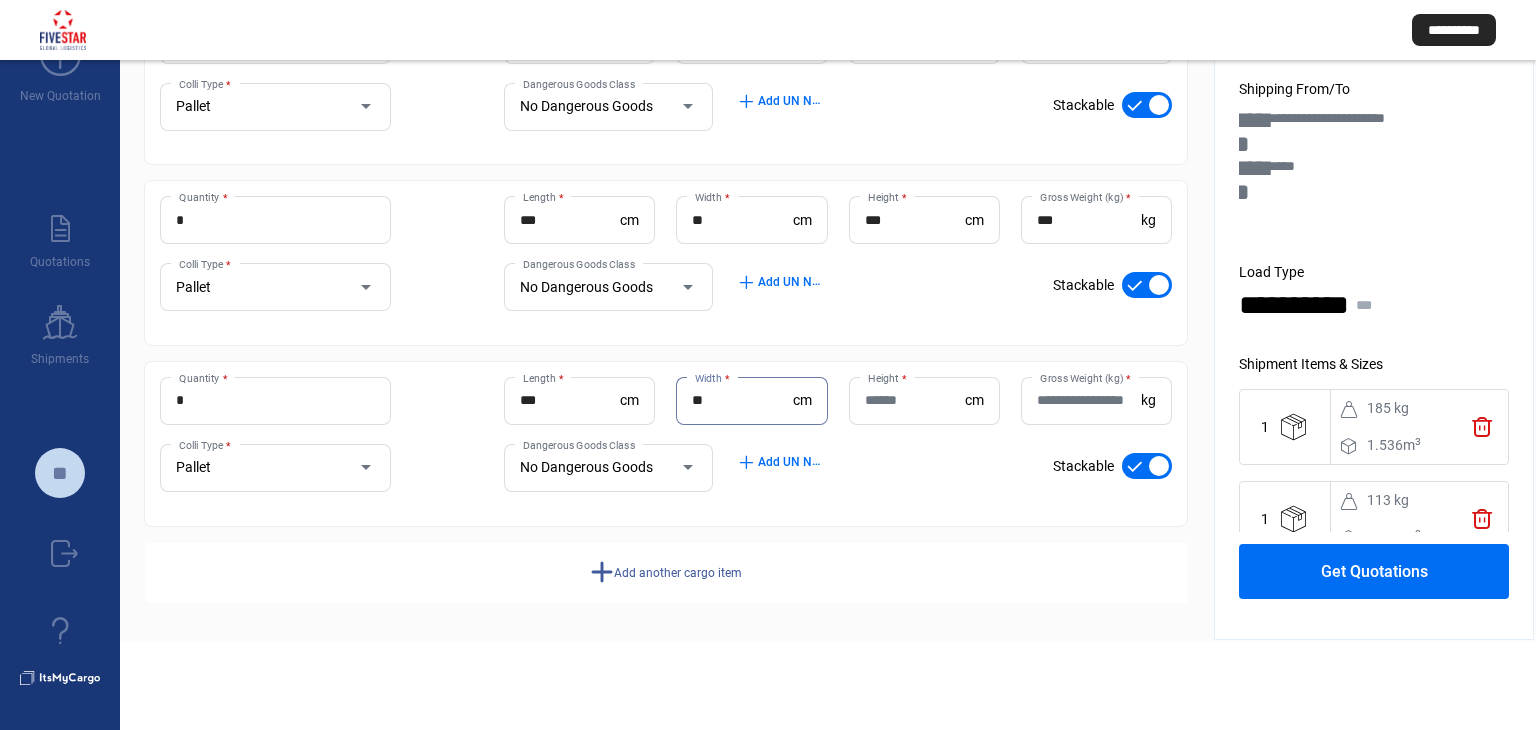 type on "**" 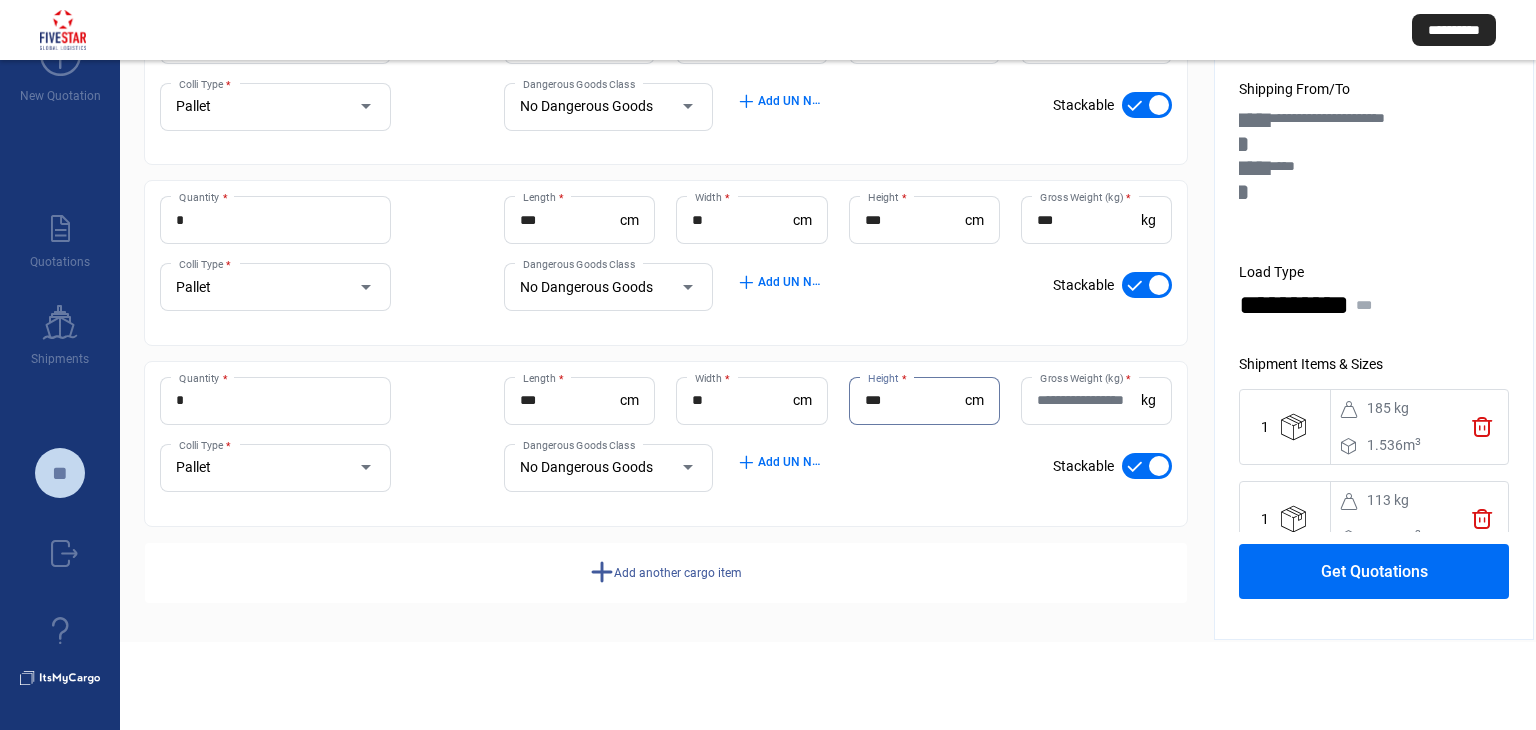 type on "***" 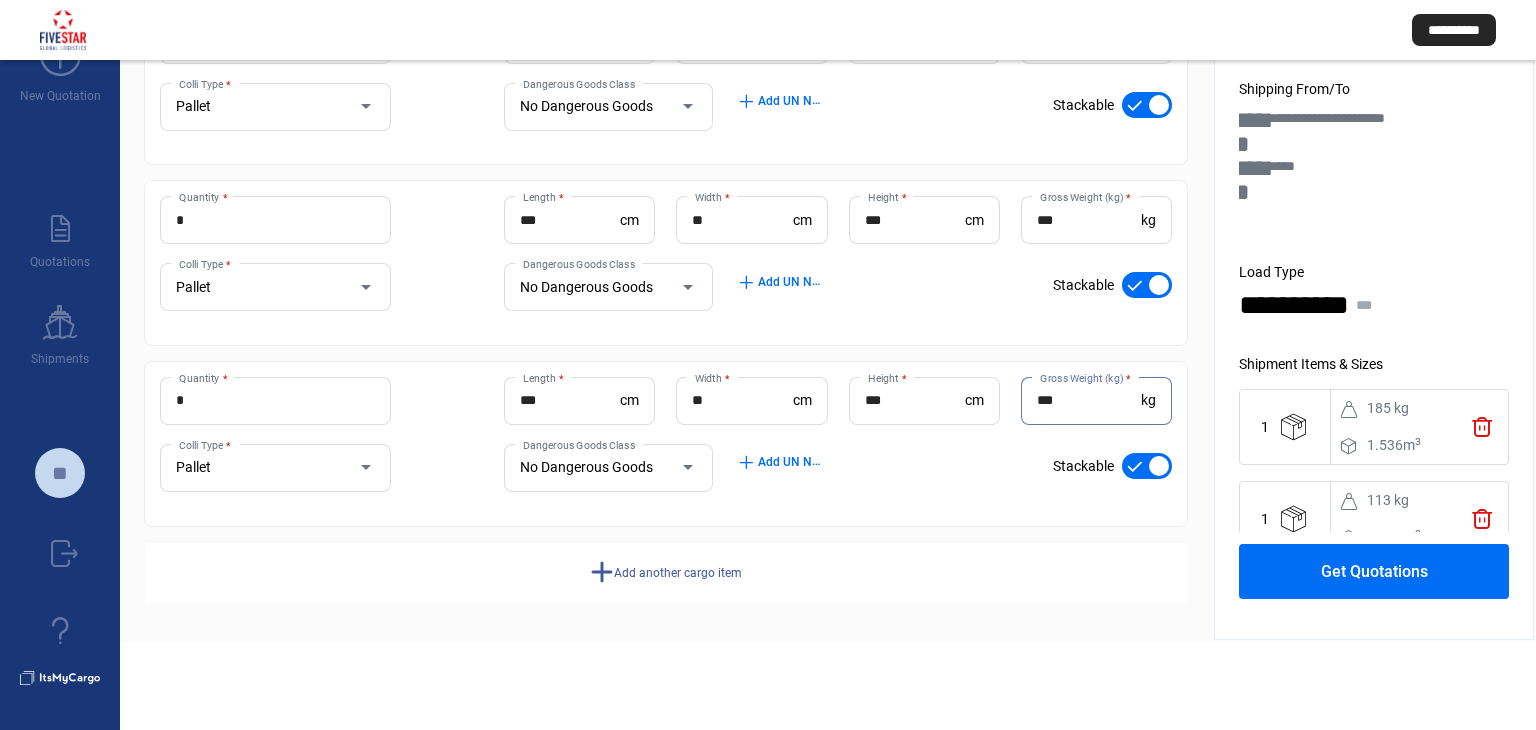 type on "***" 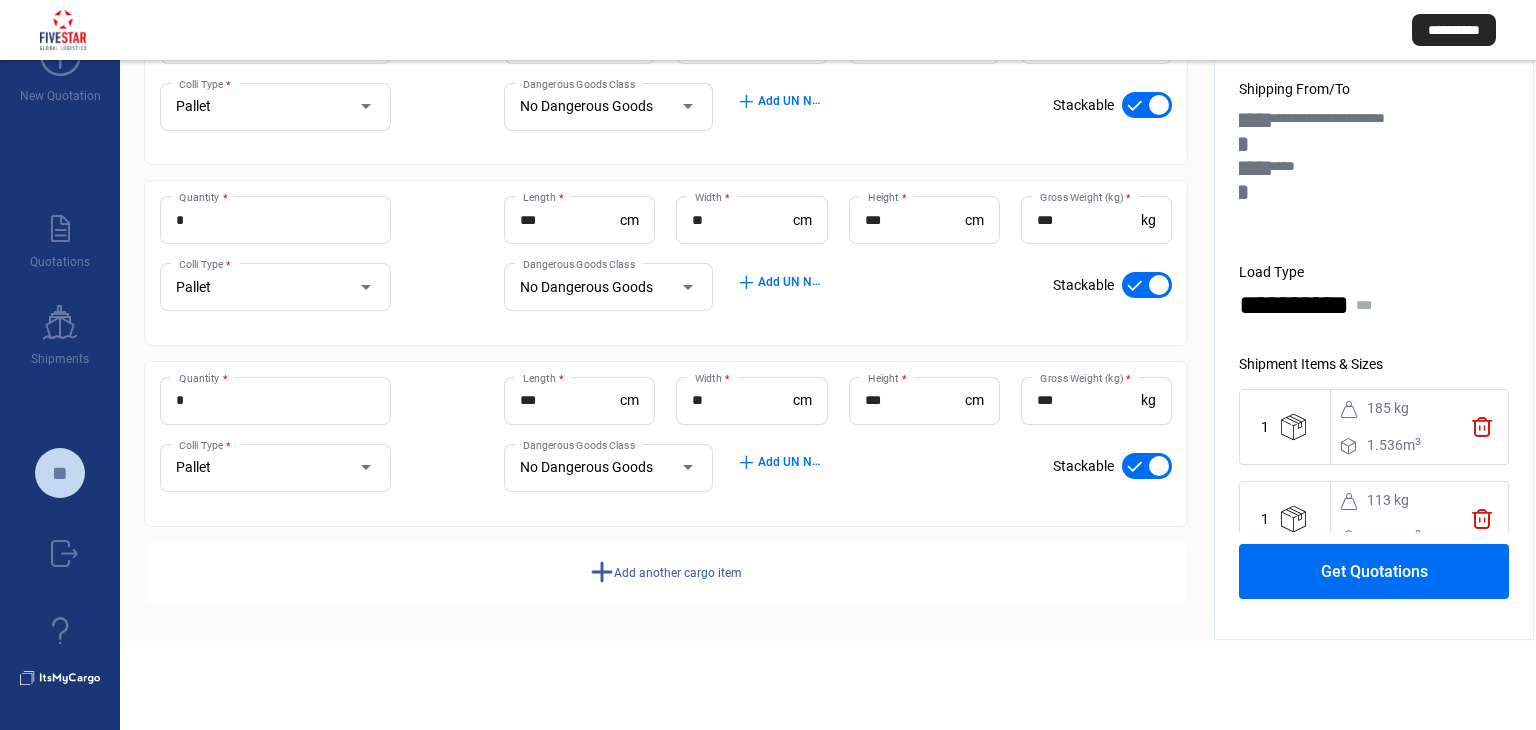 click on "Add another cargo item" 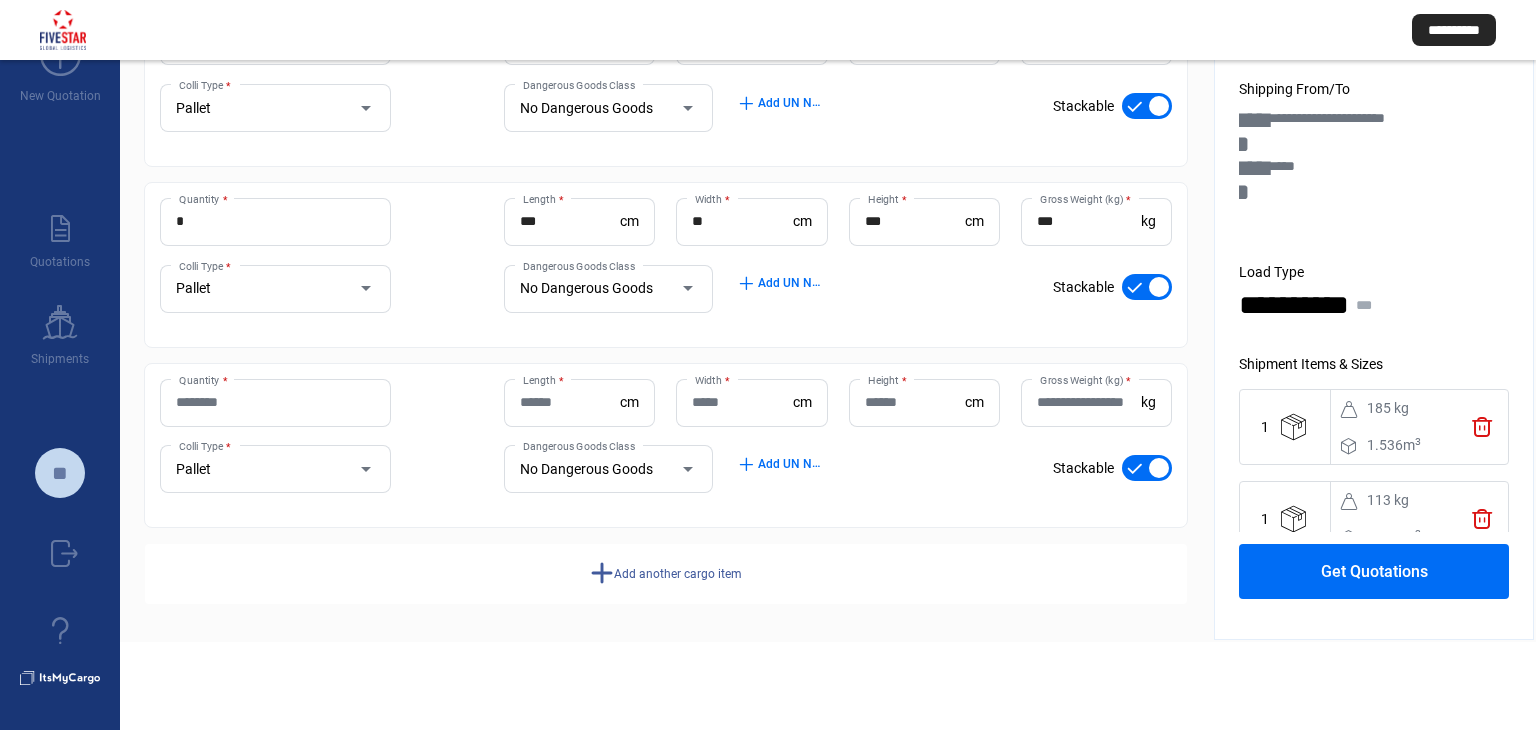 scroll, scrollTop: 454, scrollLeft: 0, axis: vertical 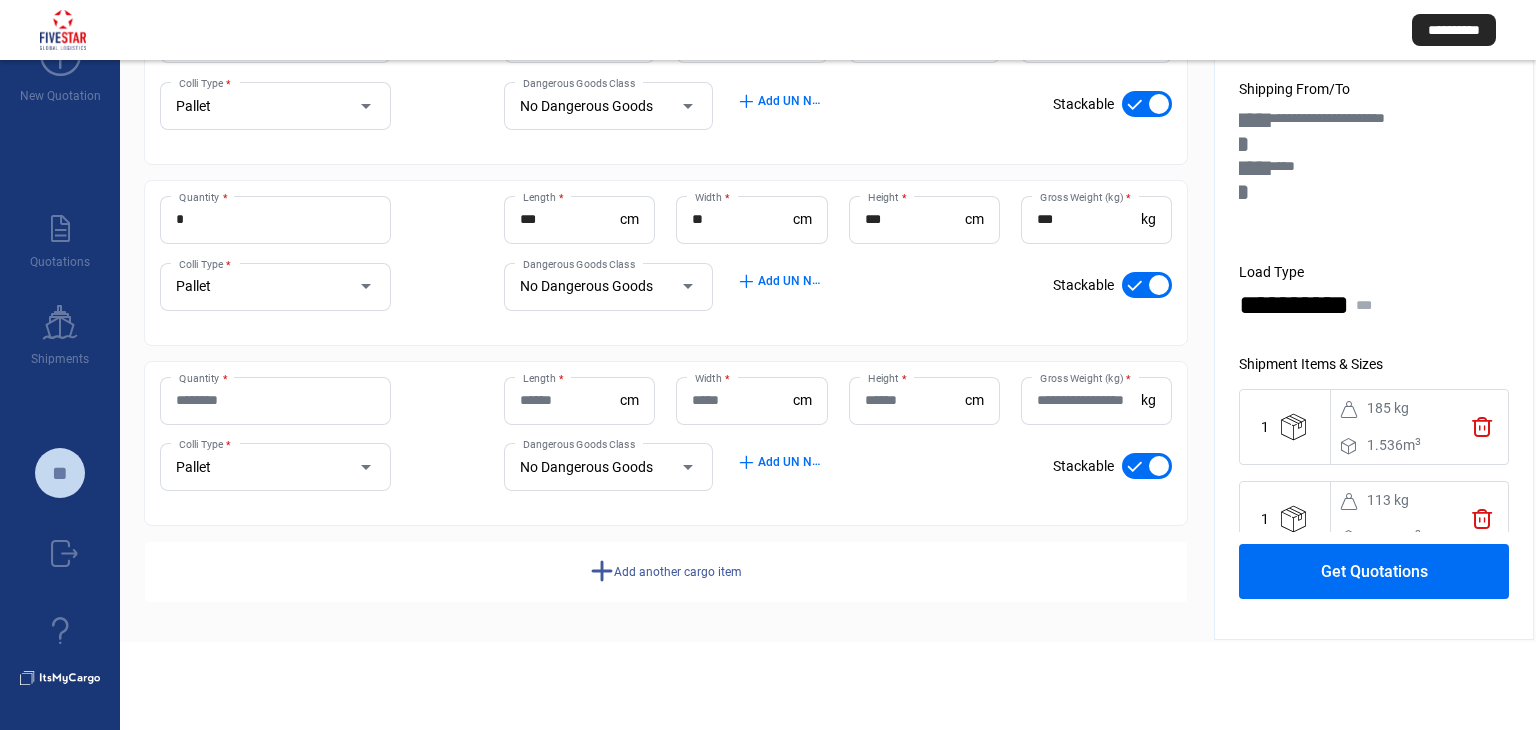 click on "Quantity *" at bounding box center (275, 400) 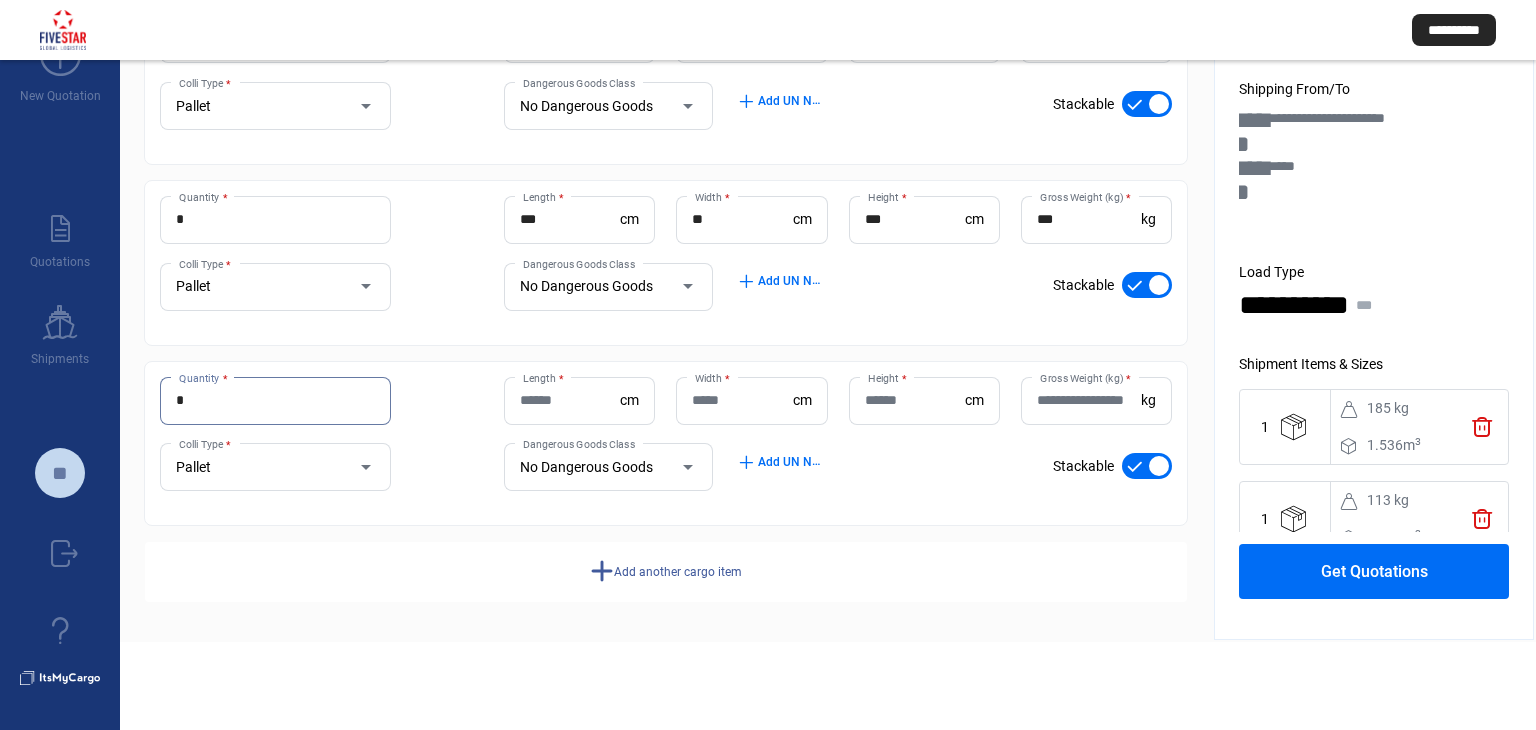 type on "*" 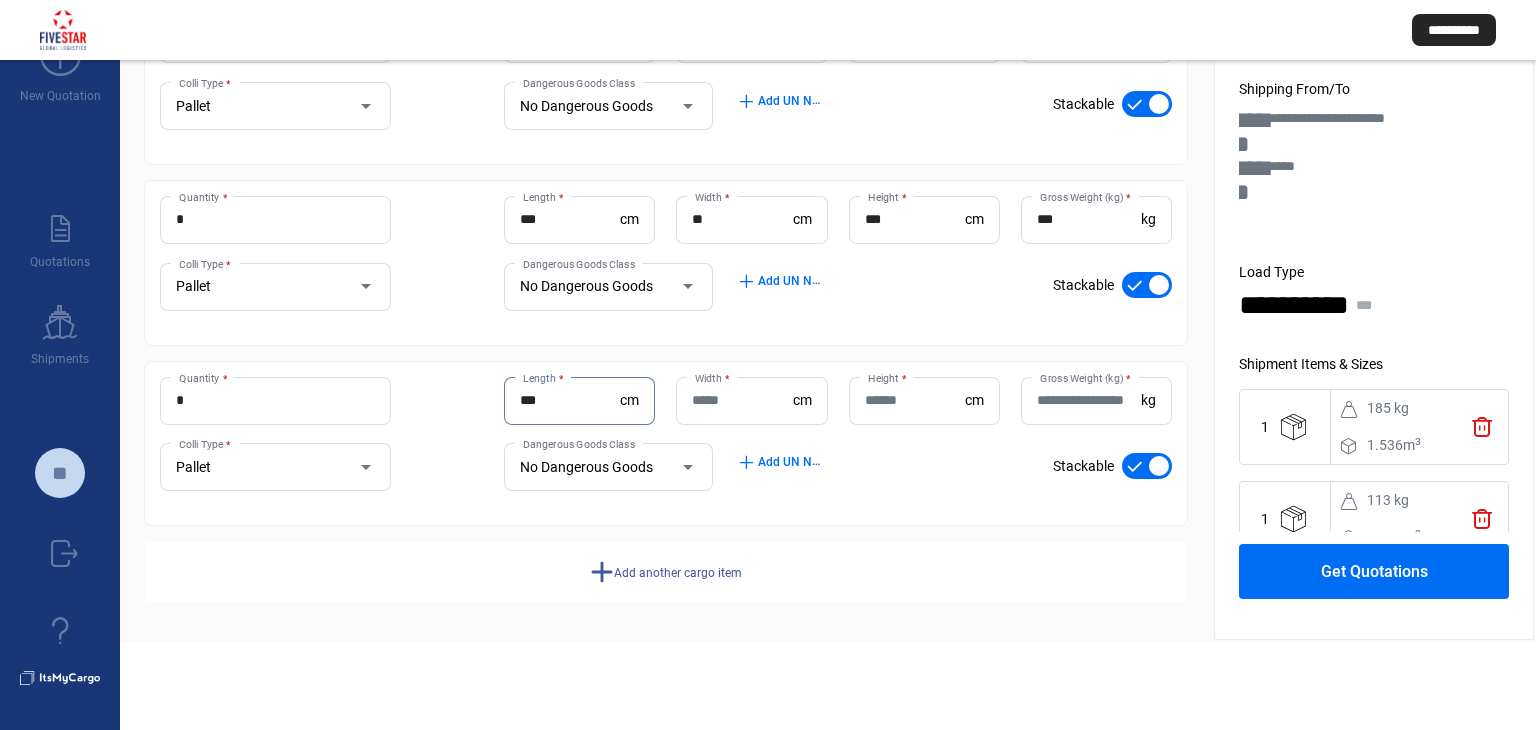 type on "***" 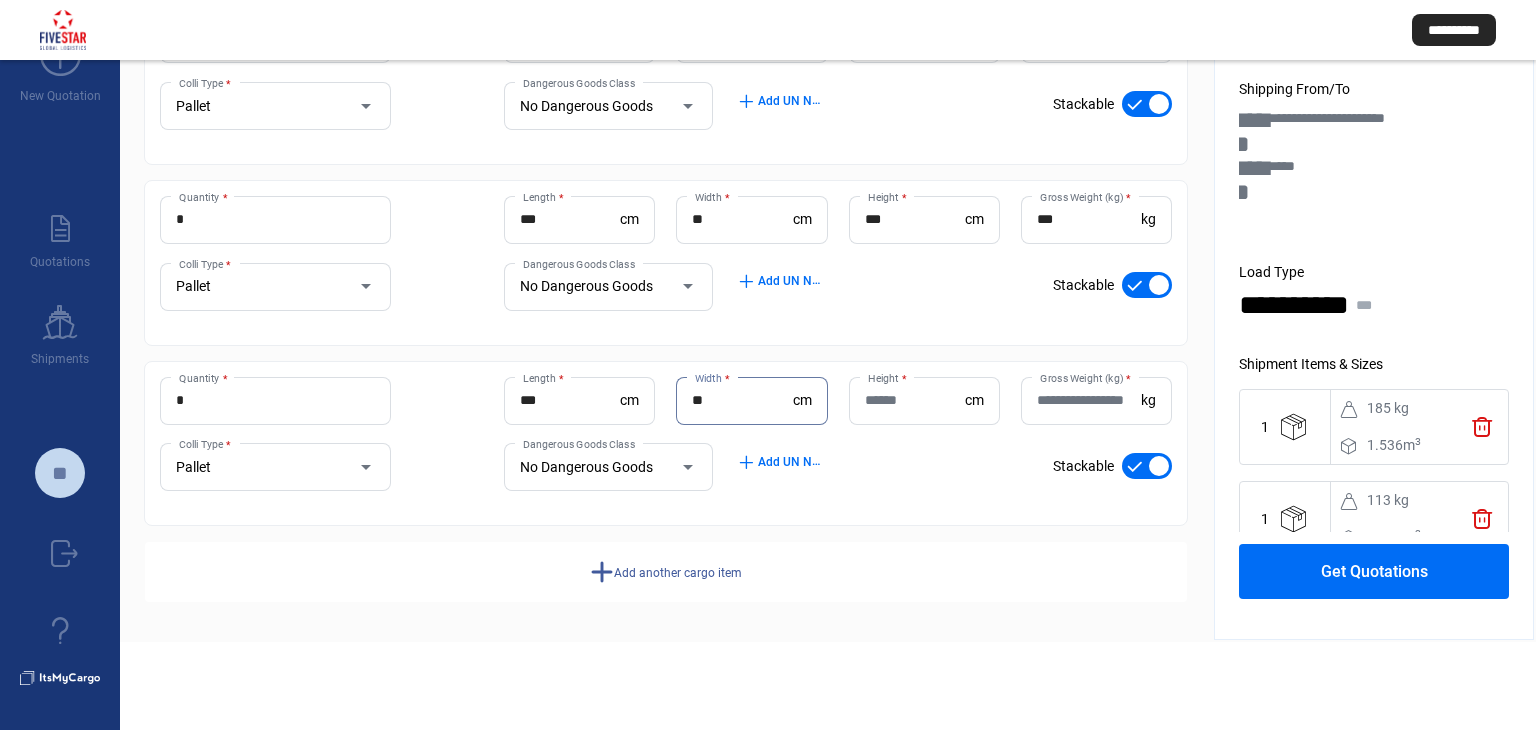 type on "**" 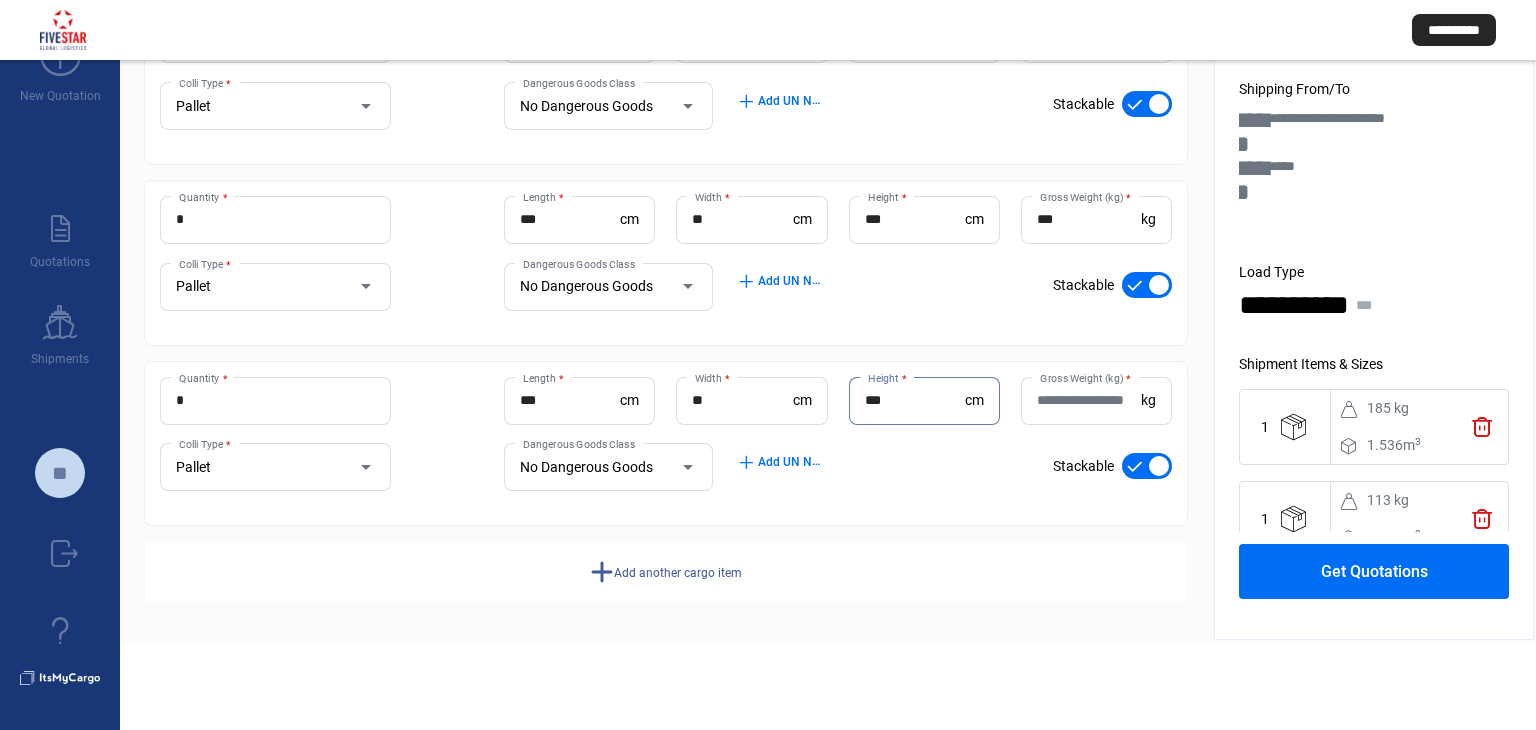 type on "***" 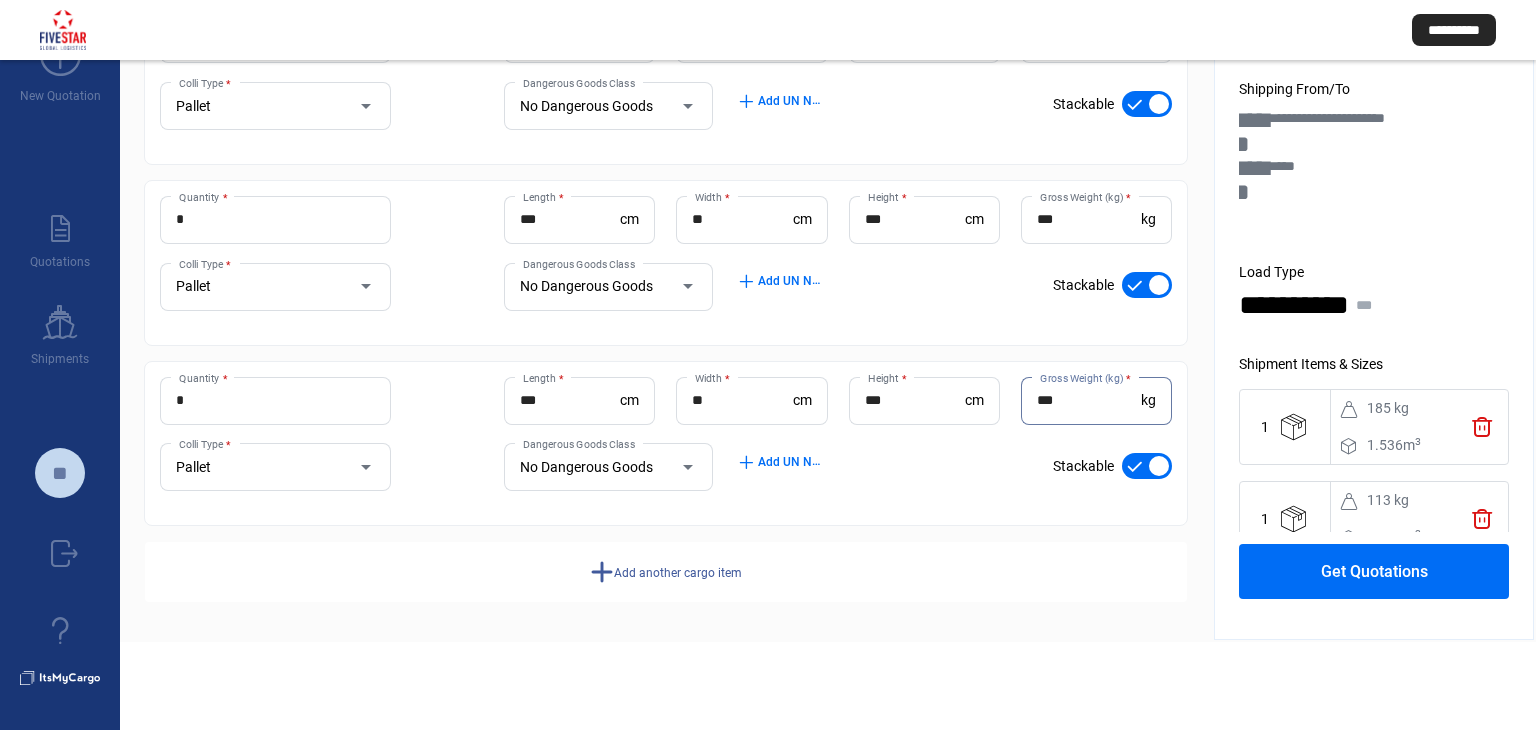 type on "***" 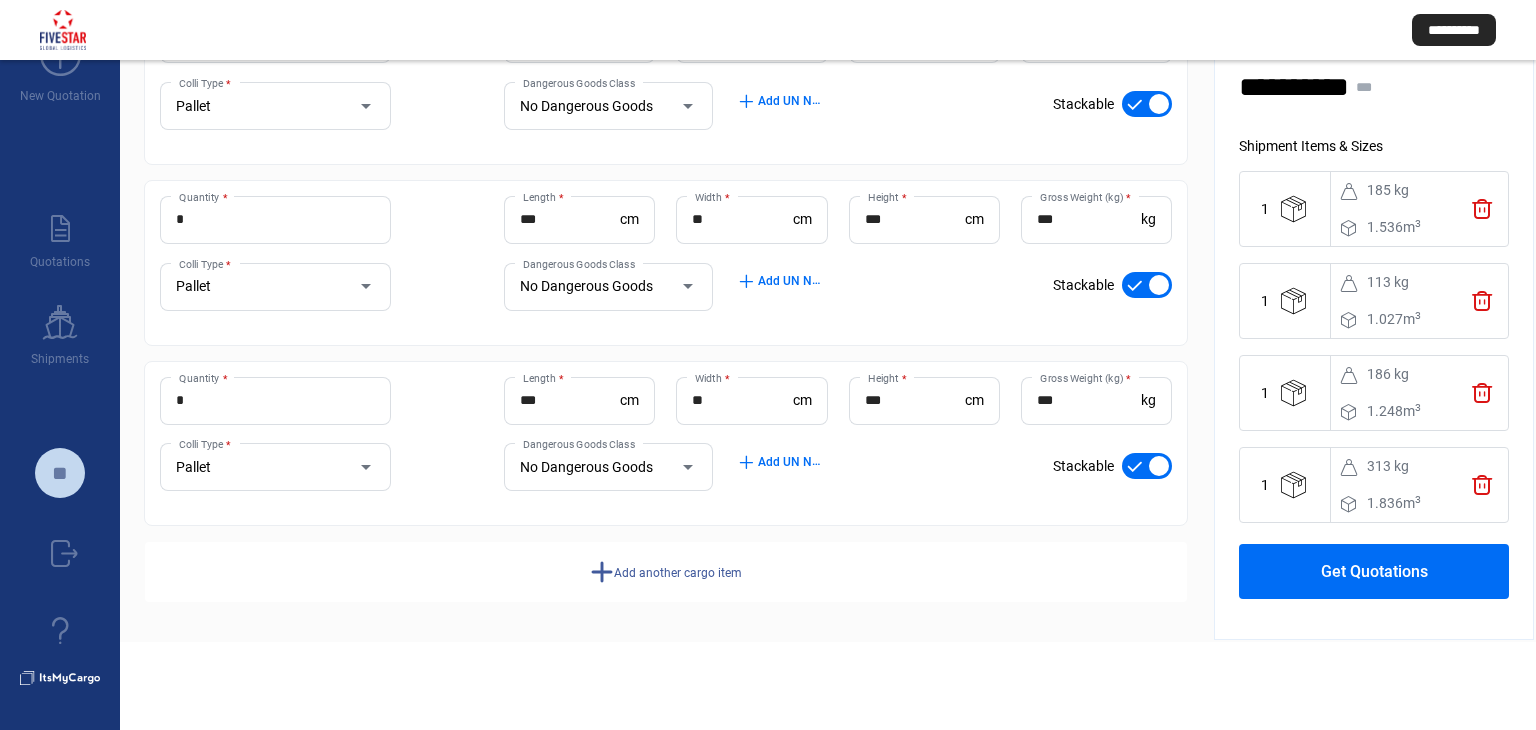 scroll, scrollTop: 224, scrollLeft: 0, axis: vertical 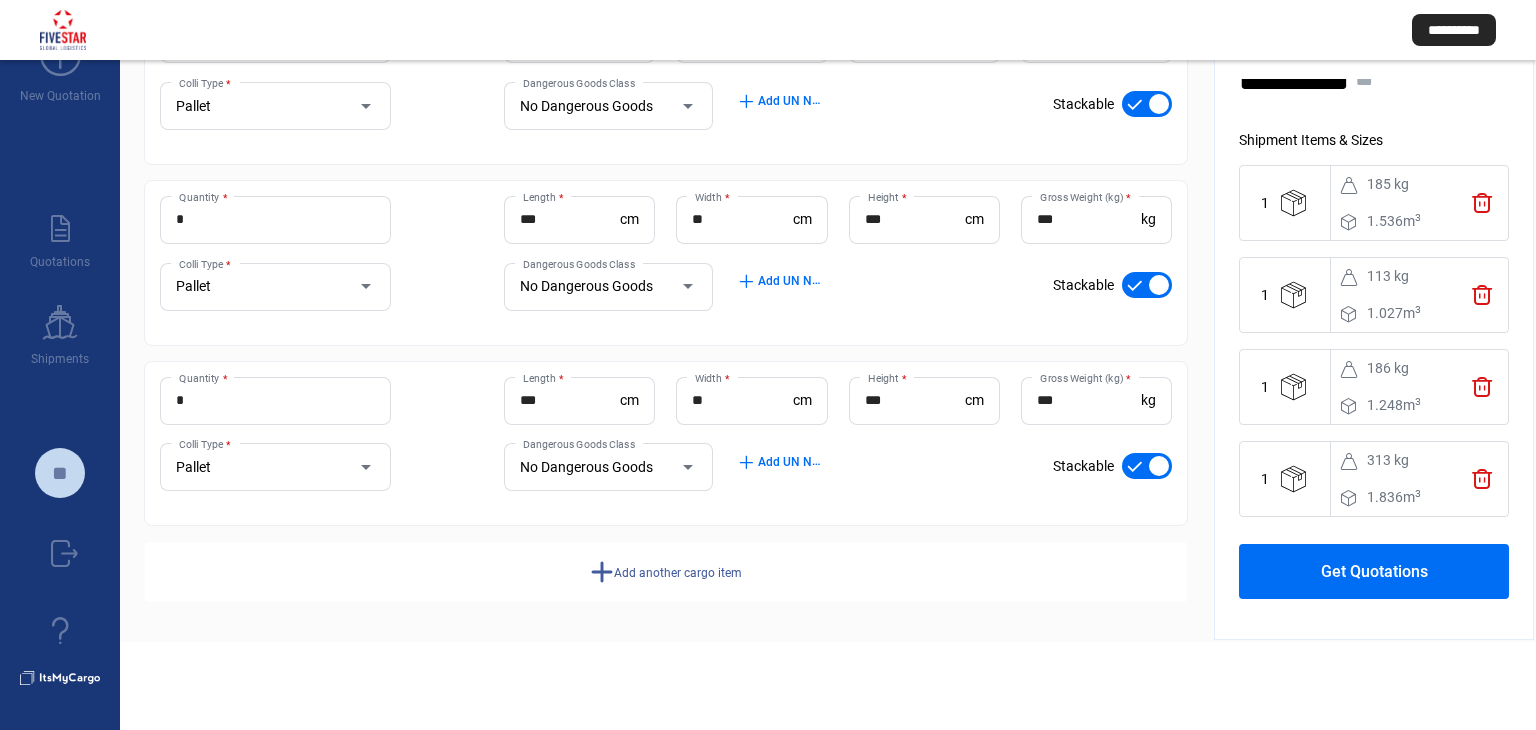 click on "Get Quotations" 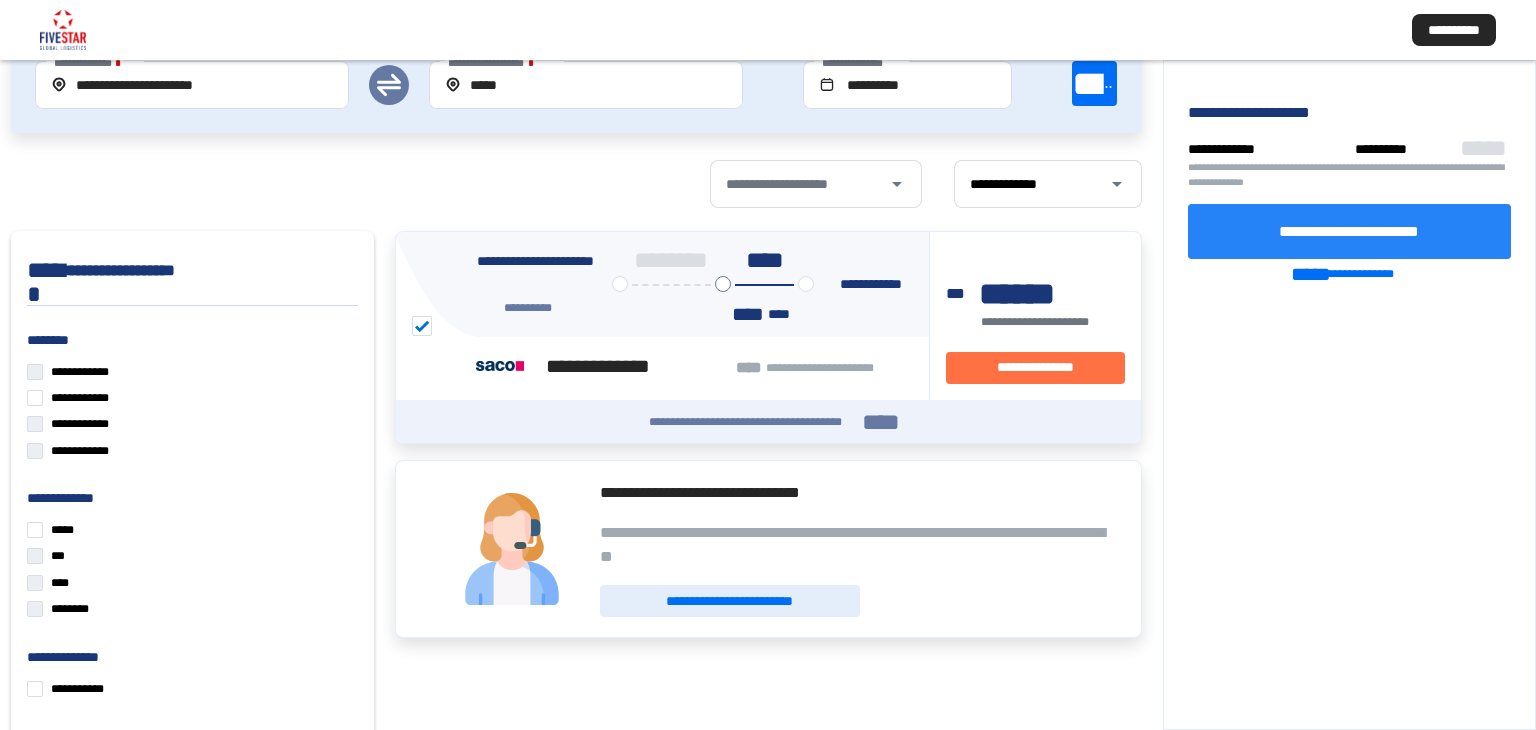 click on "**********" 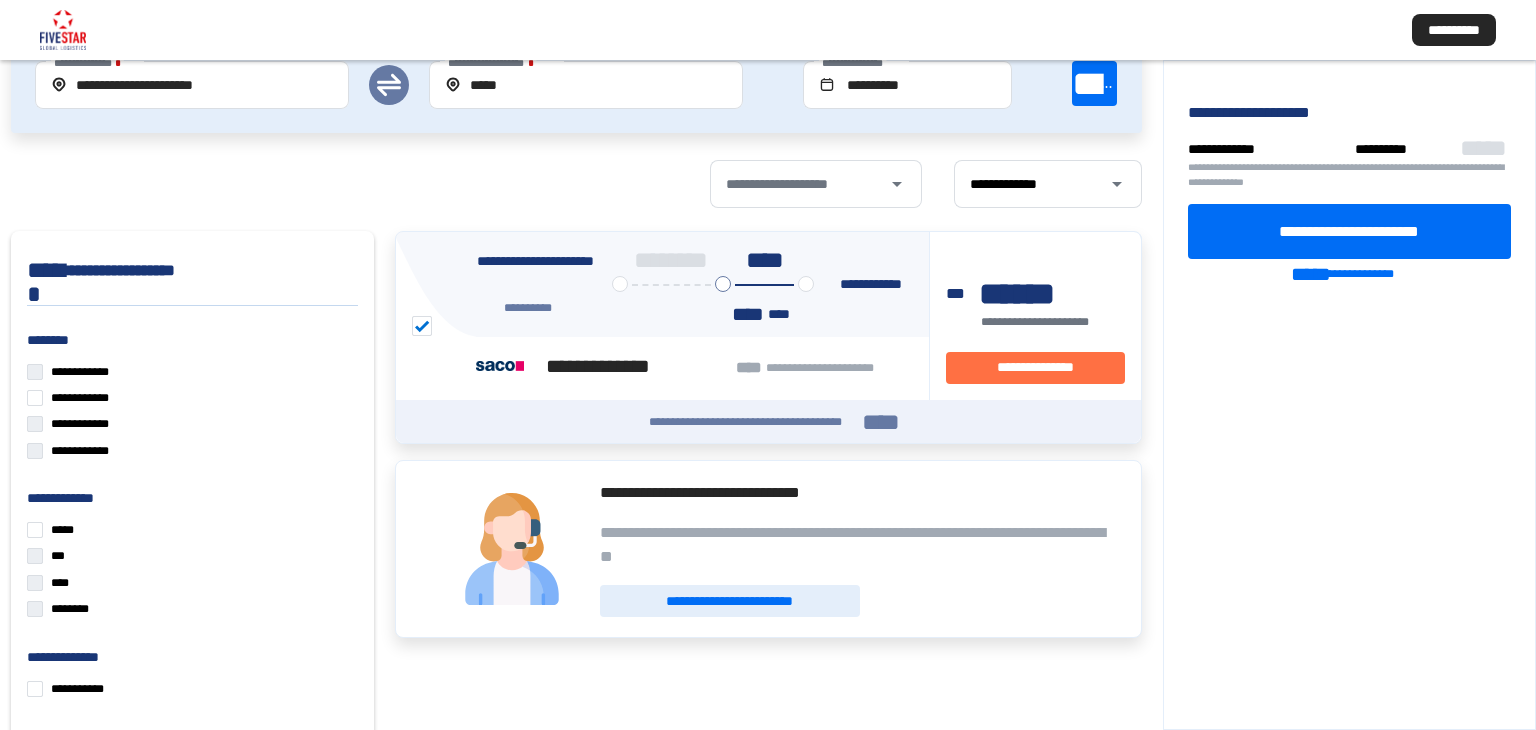 scroll, scrollTop: 0, scrollLeft: 0, axis: both 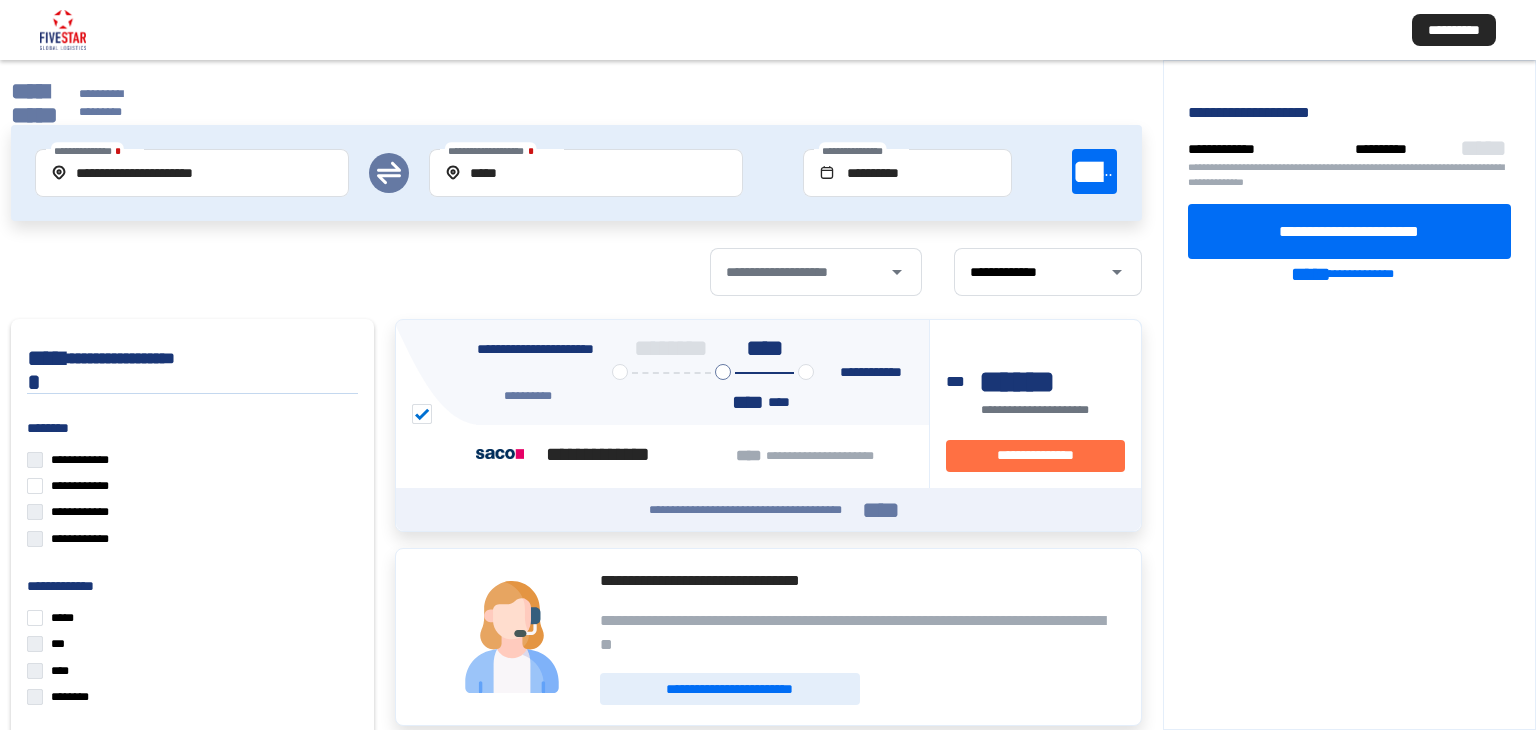 click on "**********" 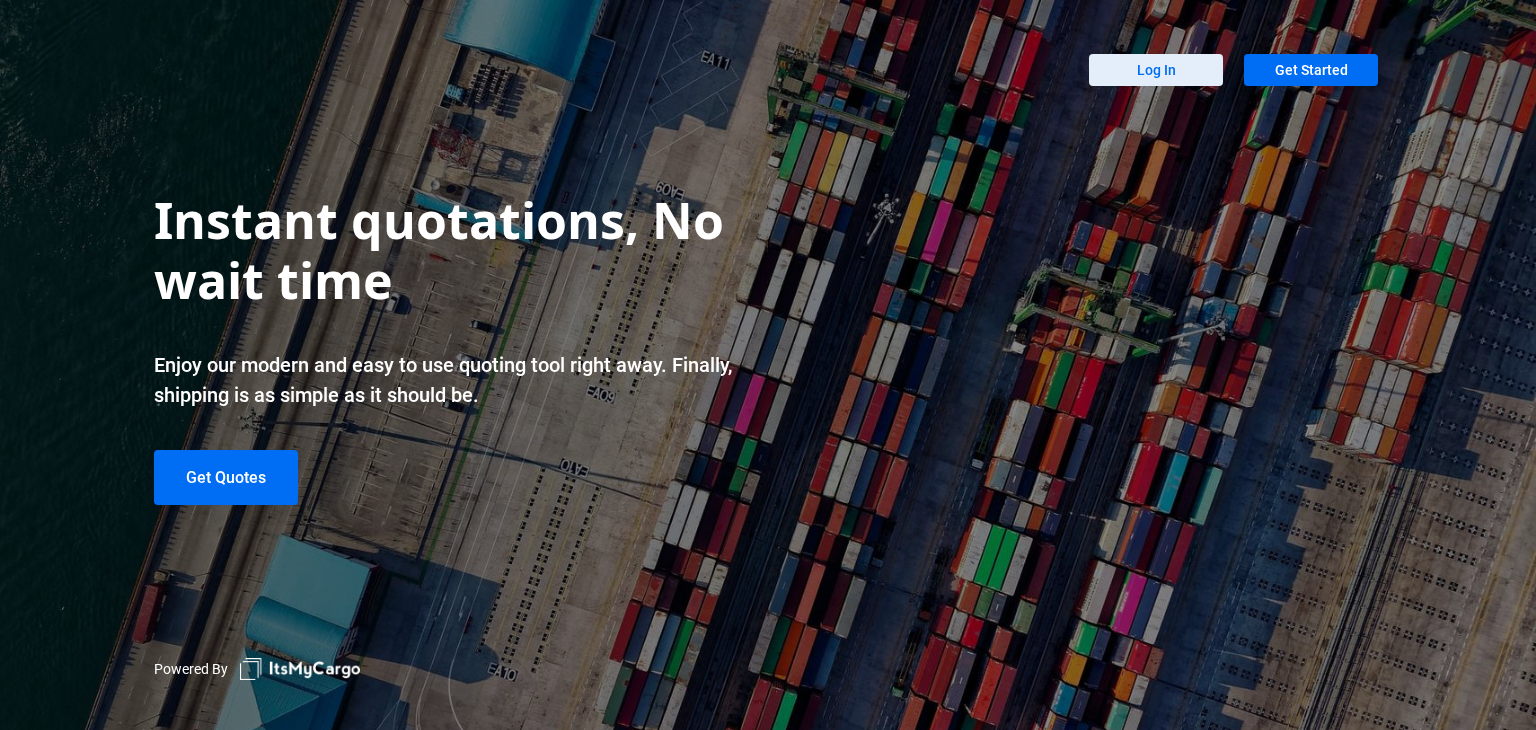 scroll, scrollTop: 0, scrollLeft: 0, axis: both 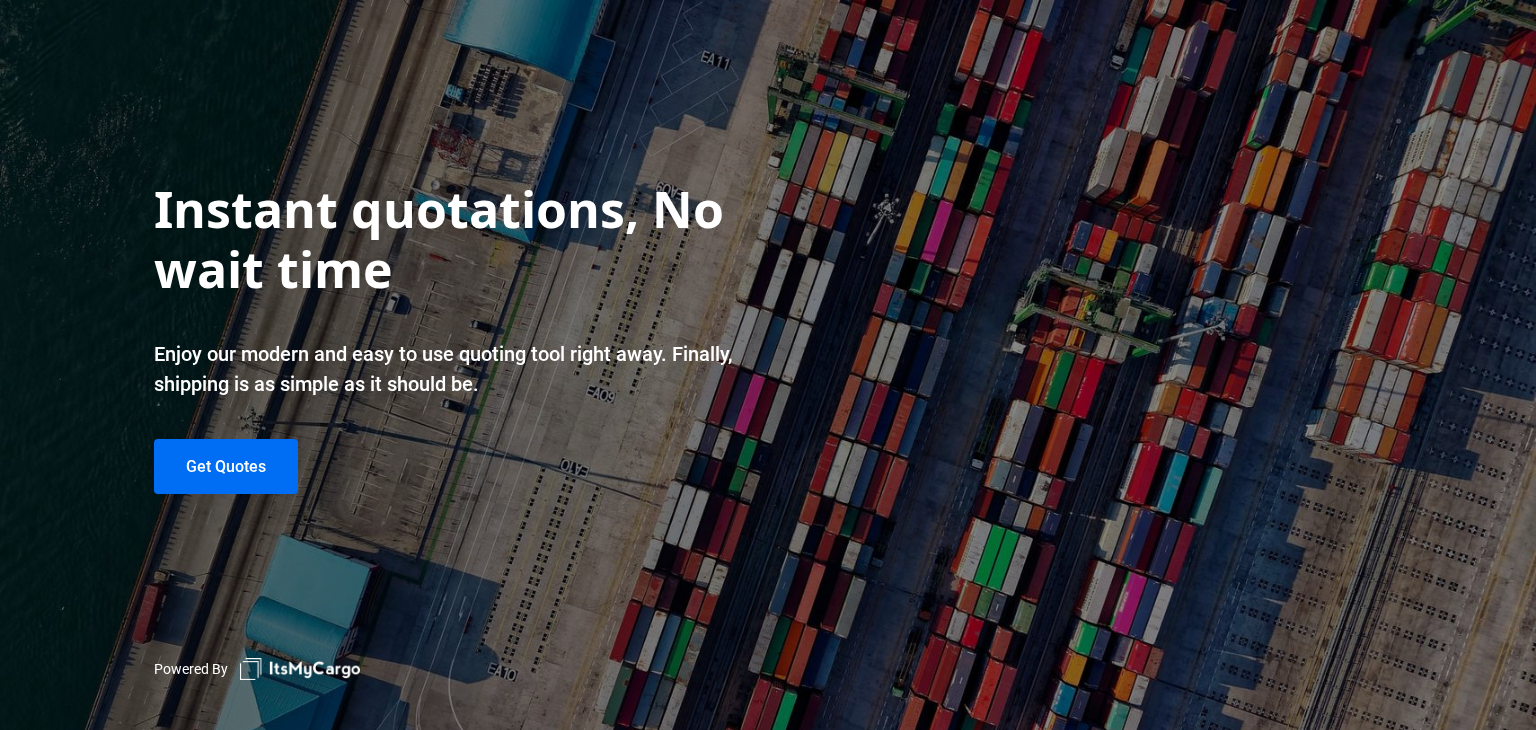 click on "Instant quotations, No wait time   Enjoy our modern and easy to use quoting tool right away. Finally, shipping is as simple as it should be.  Get Quotes" 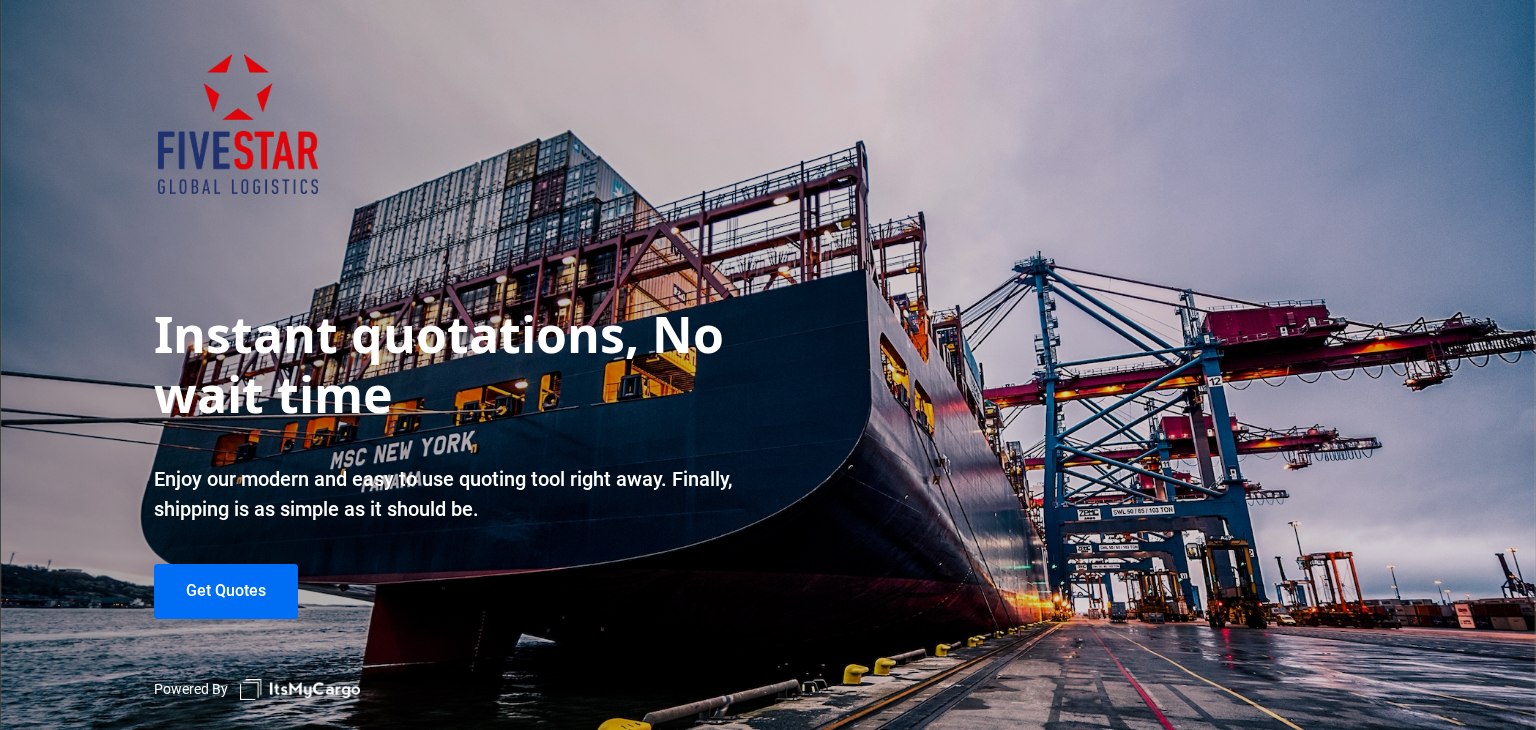 click on "Enjoy our modern and easy to use quoting tool right away. Finally, shipping is as simple as it should be." 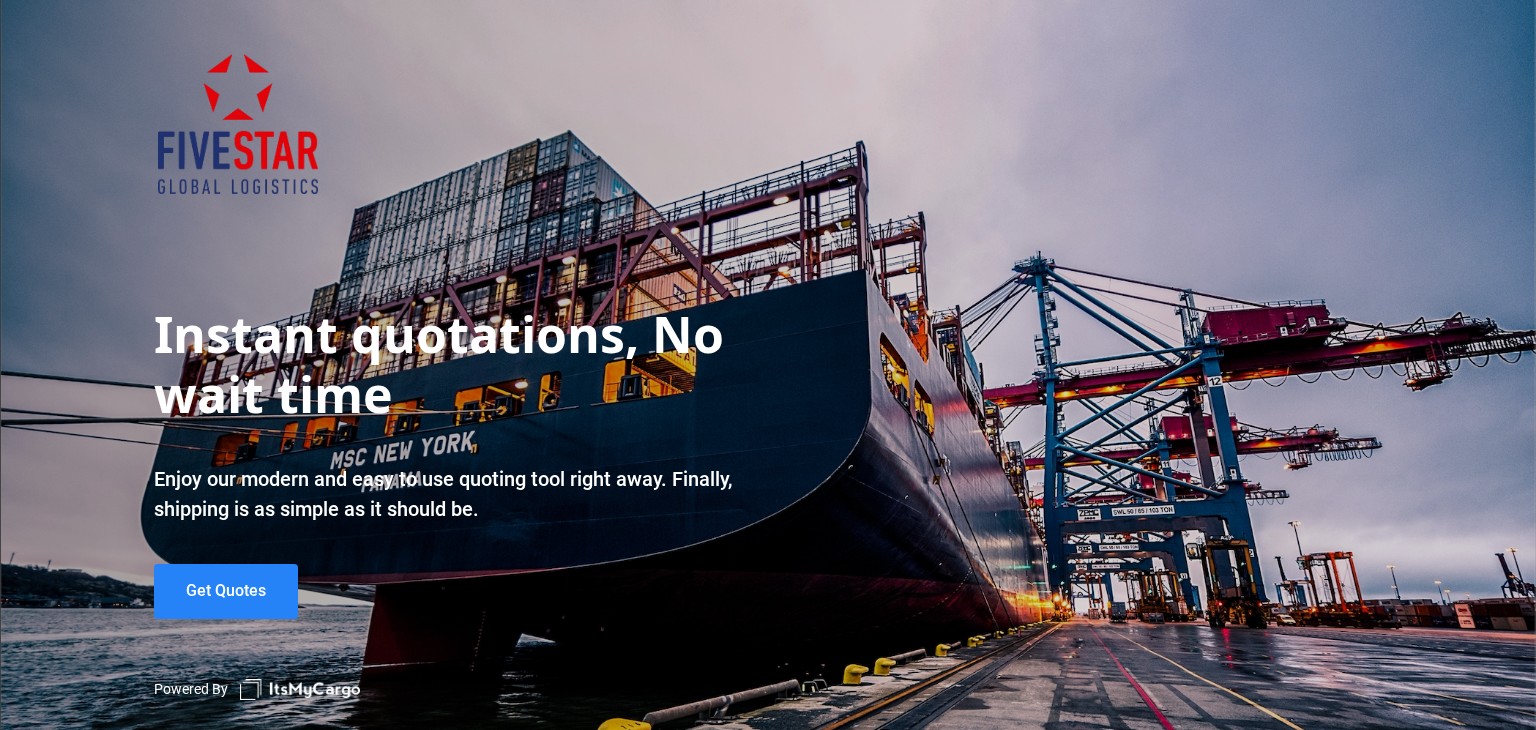 click on "Get Quotes" 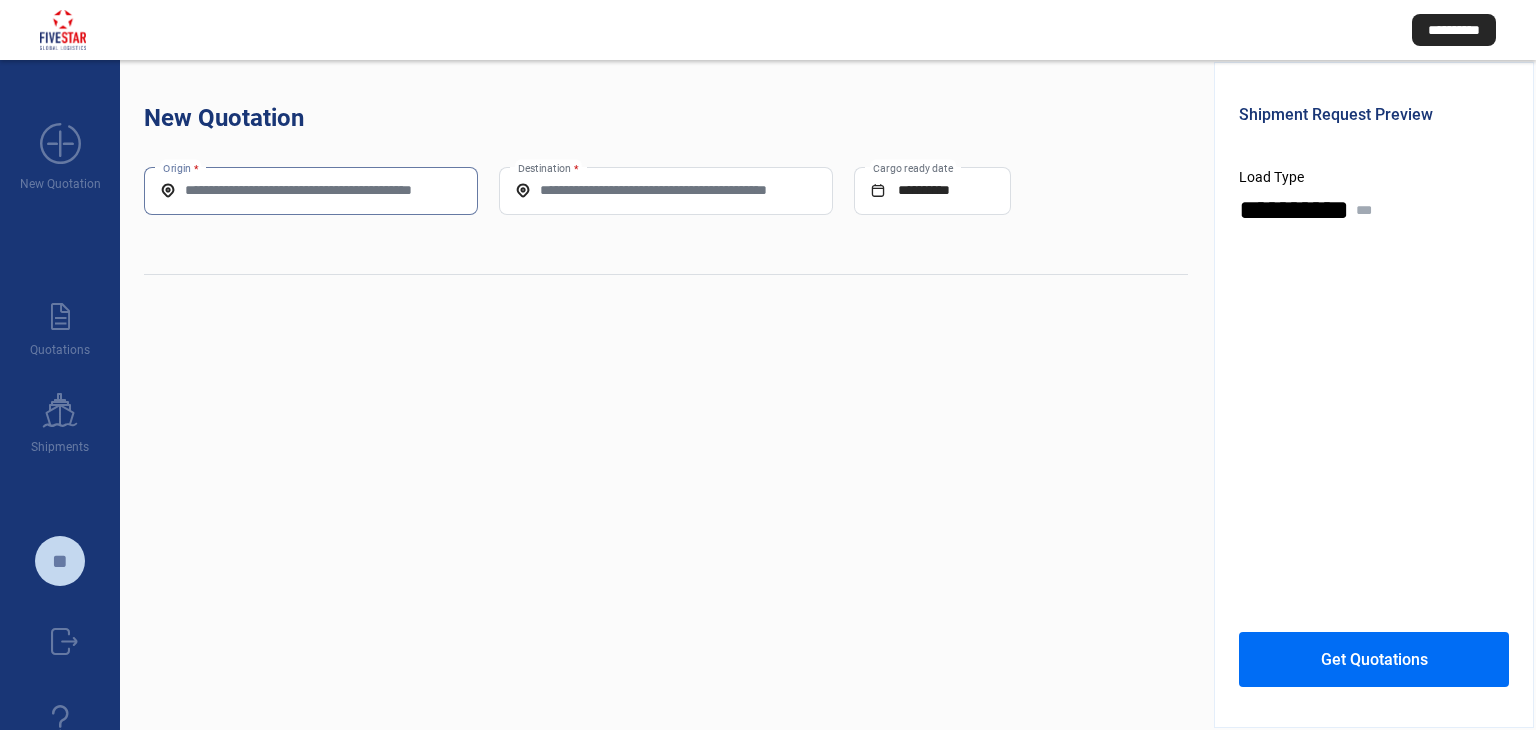 click on "Origin *" at bounding box center (311, 190) 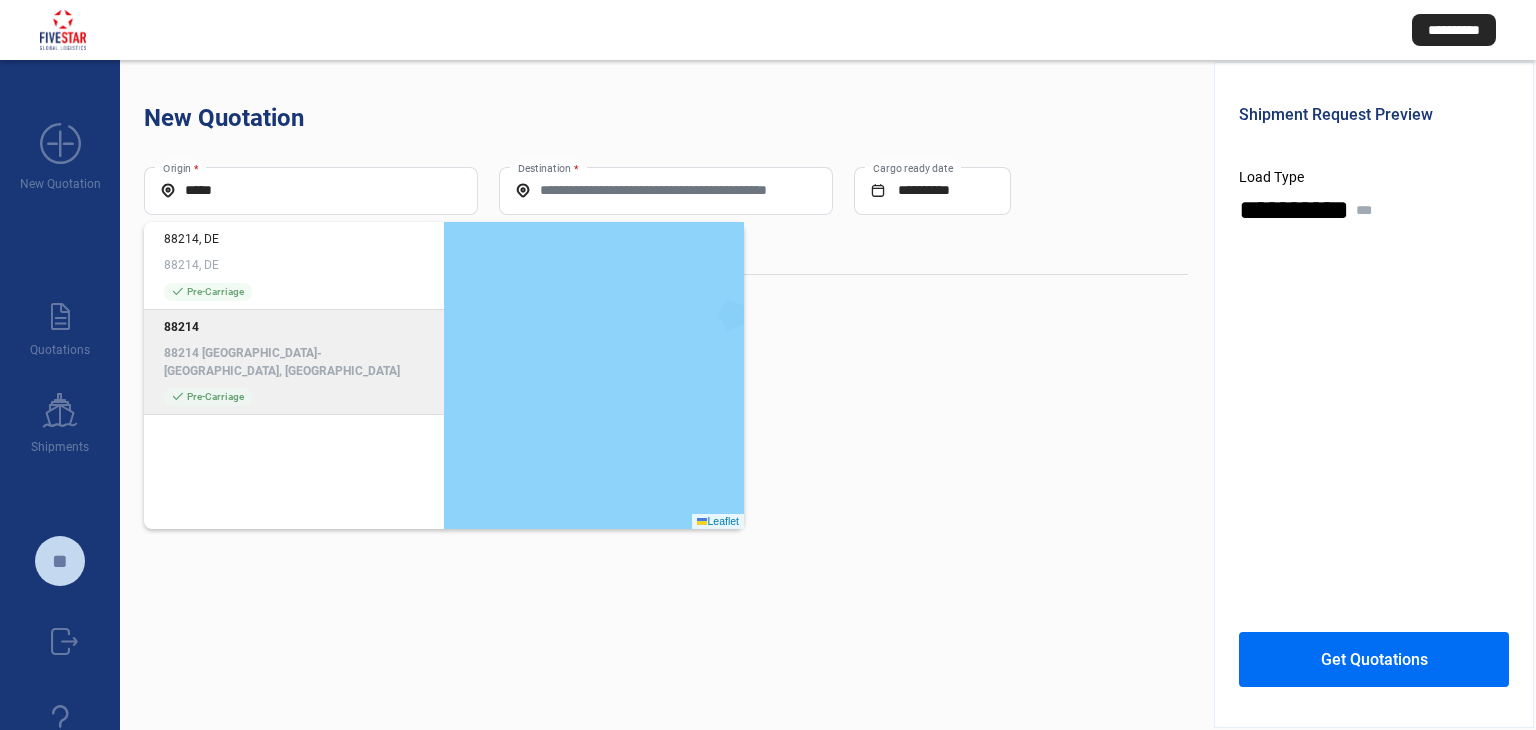 click on "88214 88214 [GEOGRAPHIC_DATA]-[GEOGRAPHIC_DATA], [GEOGRAPHIC_DATA] check_mark  Pre-Carriage" 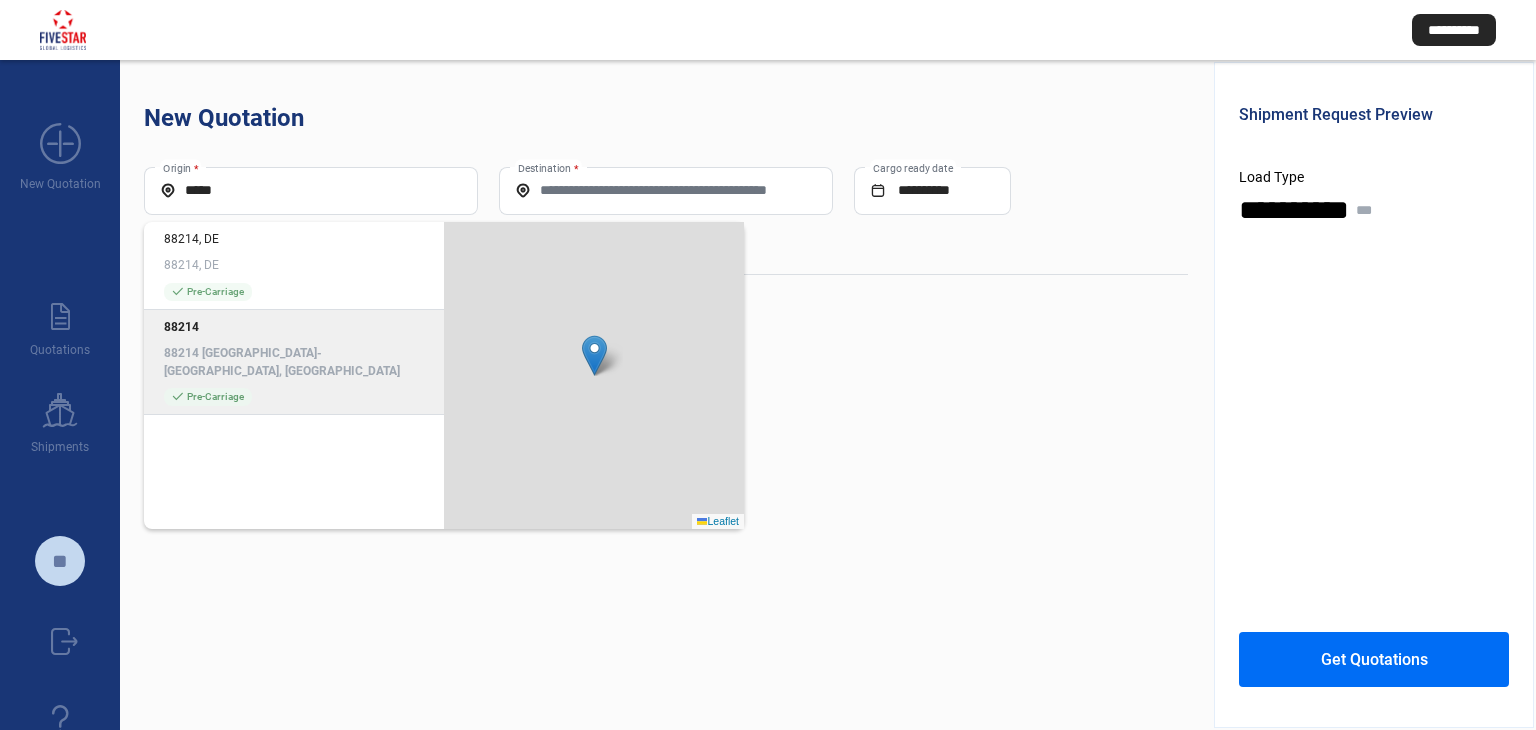 type on "**********" 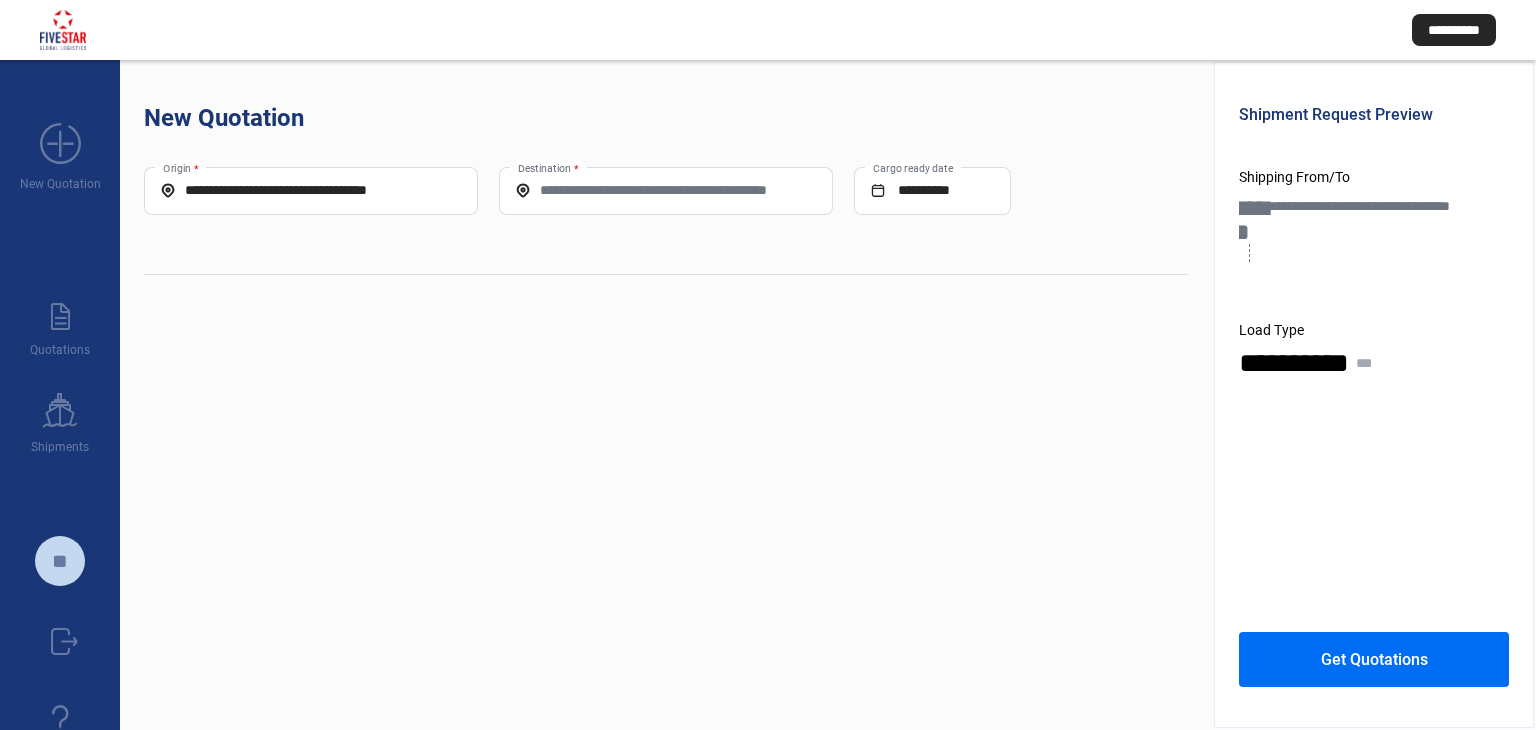 click on "Destination *" at bounding box center (666, 190) 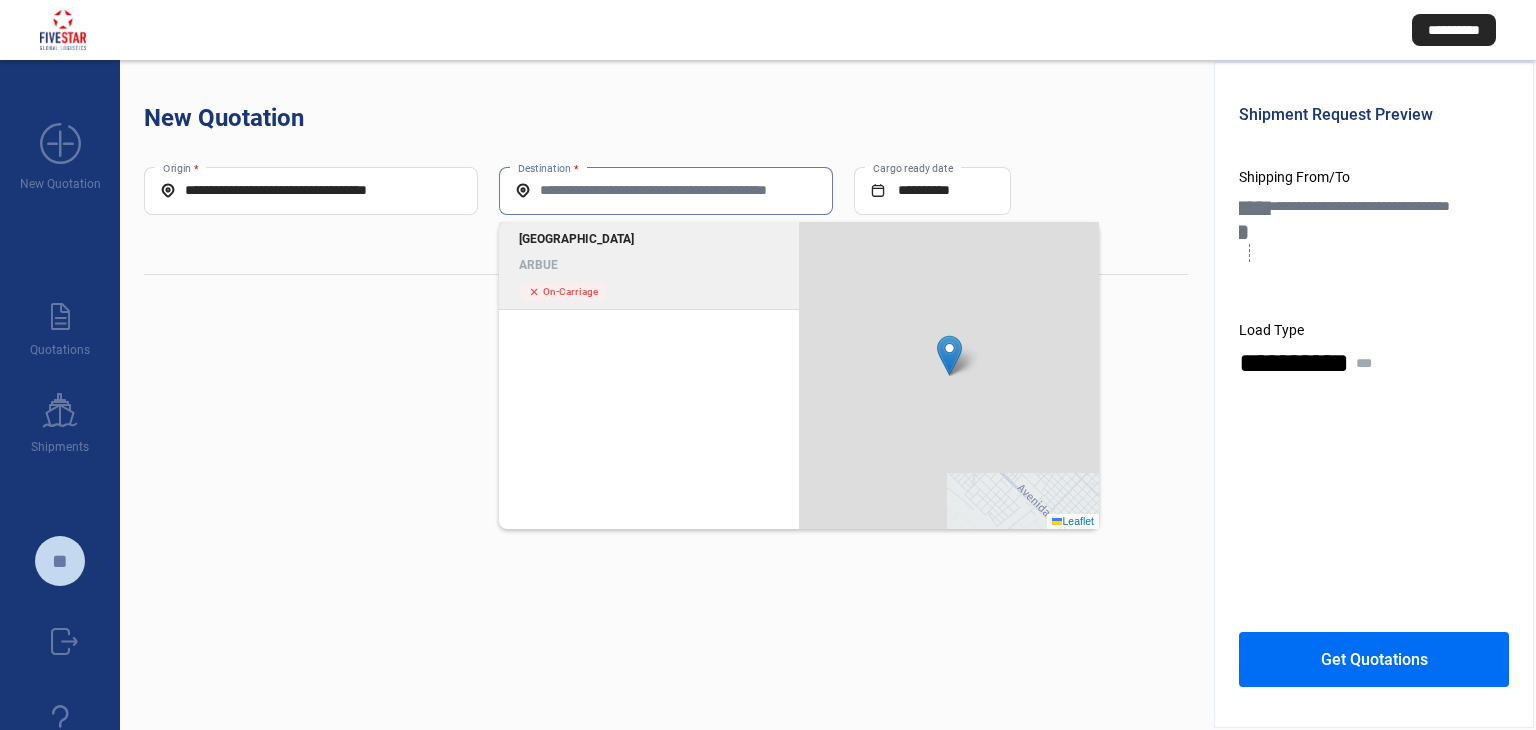click on "ARBUE" 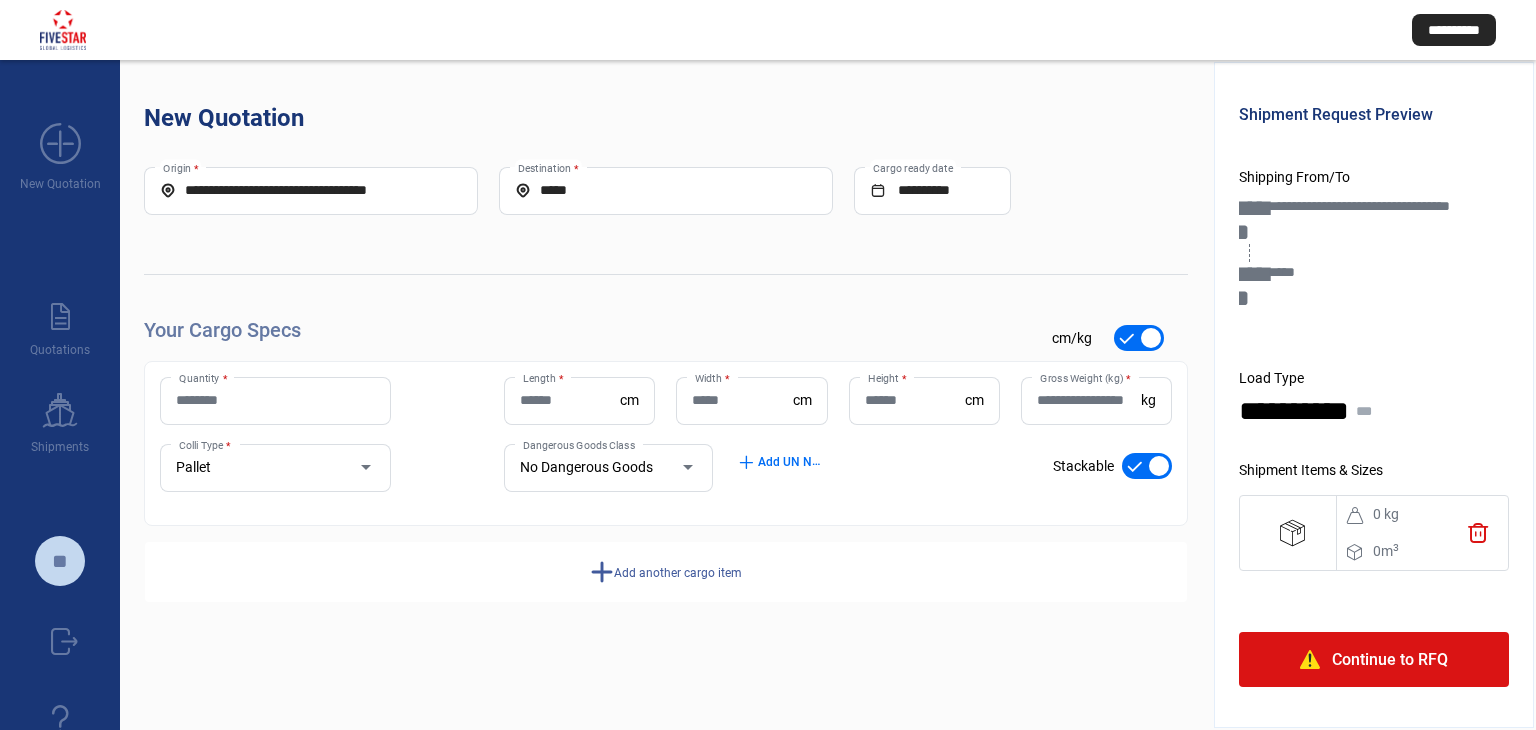 click on "Quantity *" 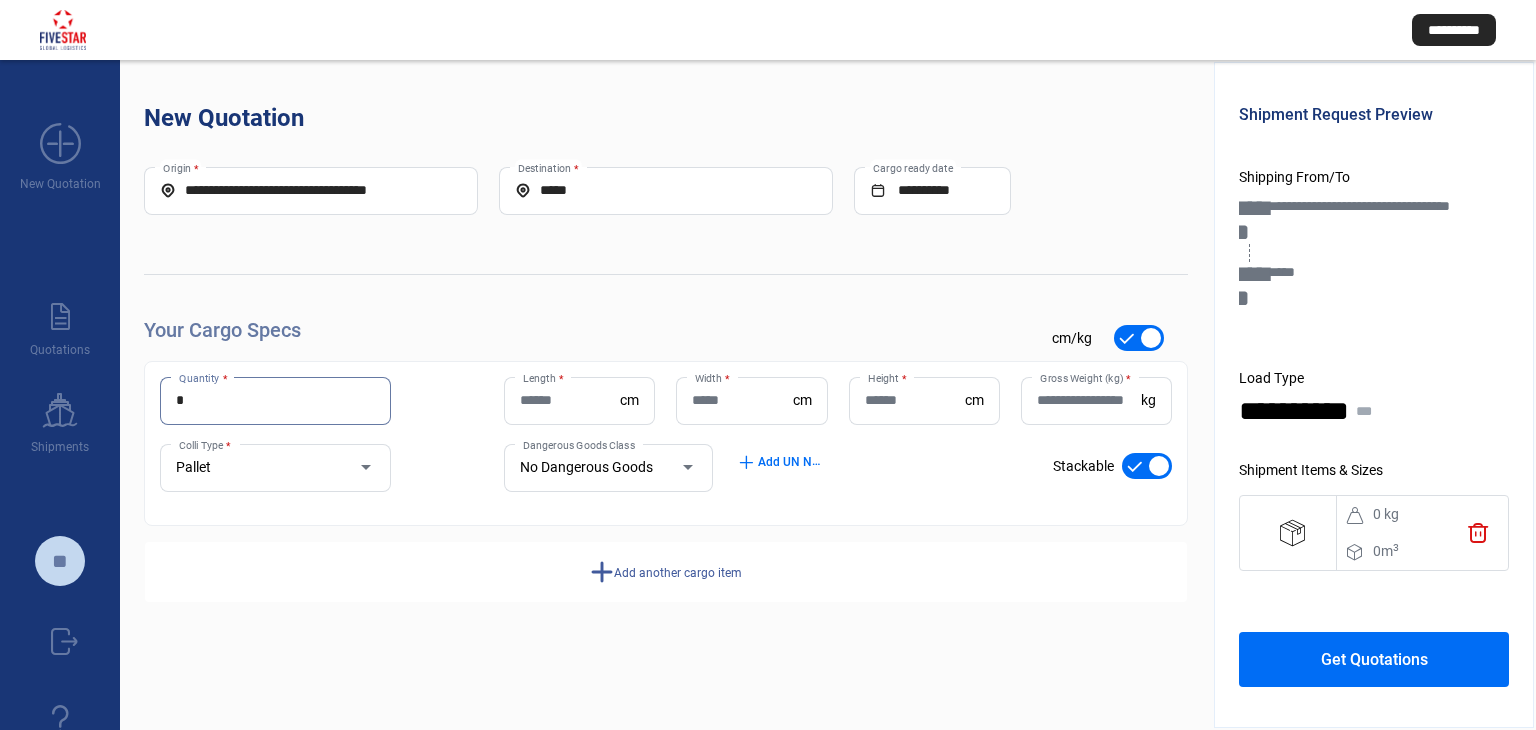 type on "*" 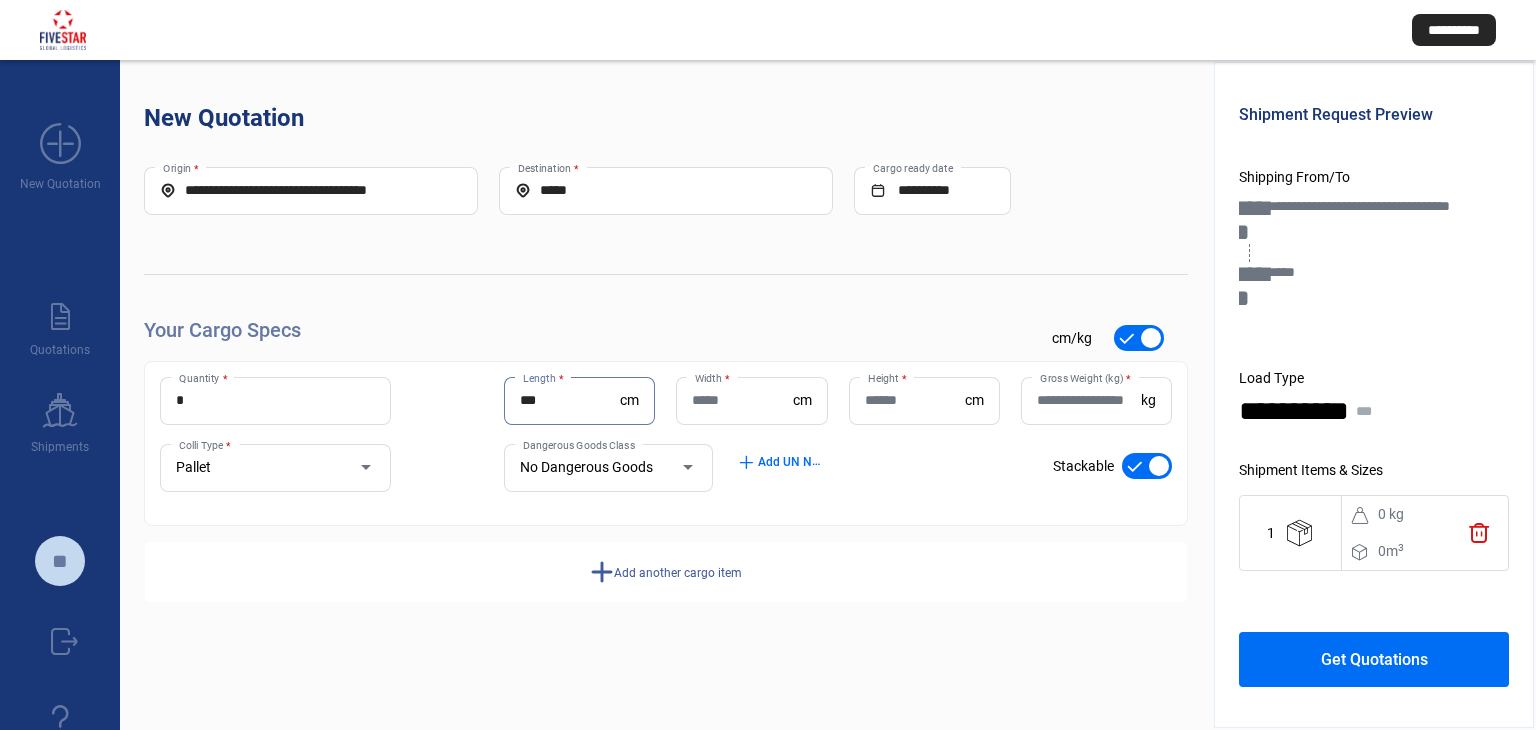 type on "***" 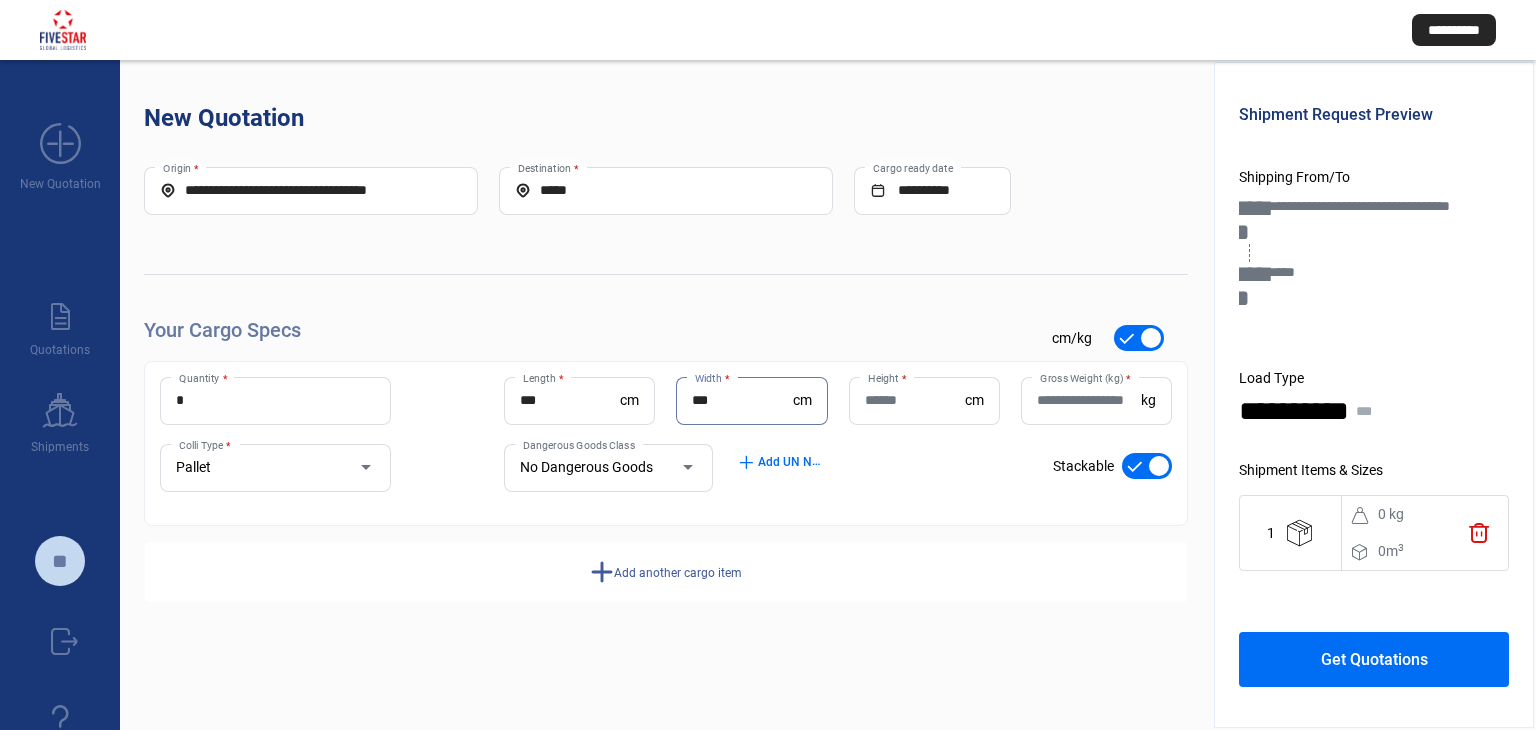 type on "***" 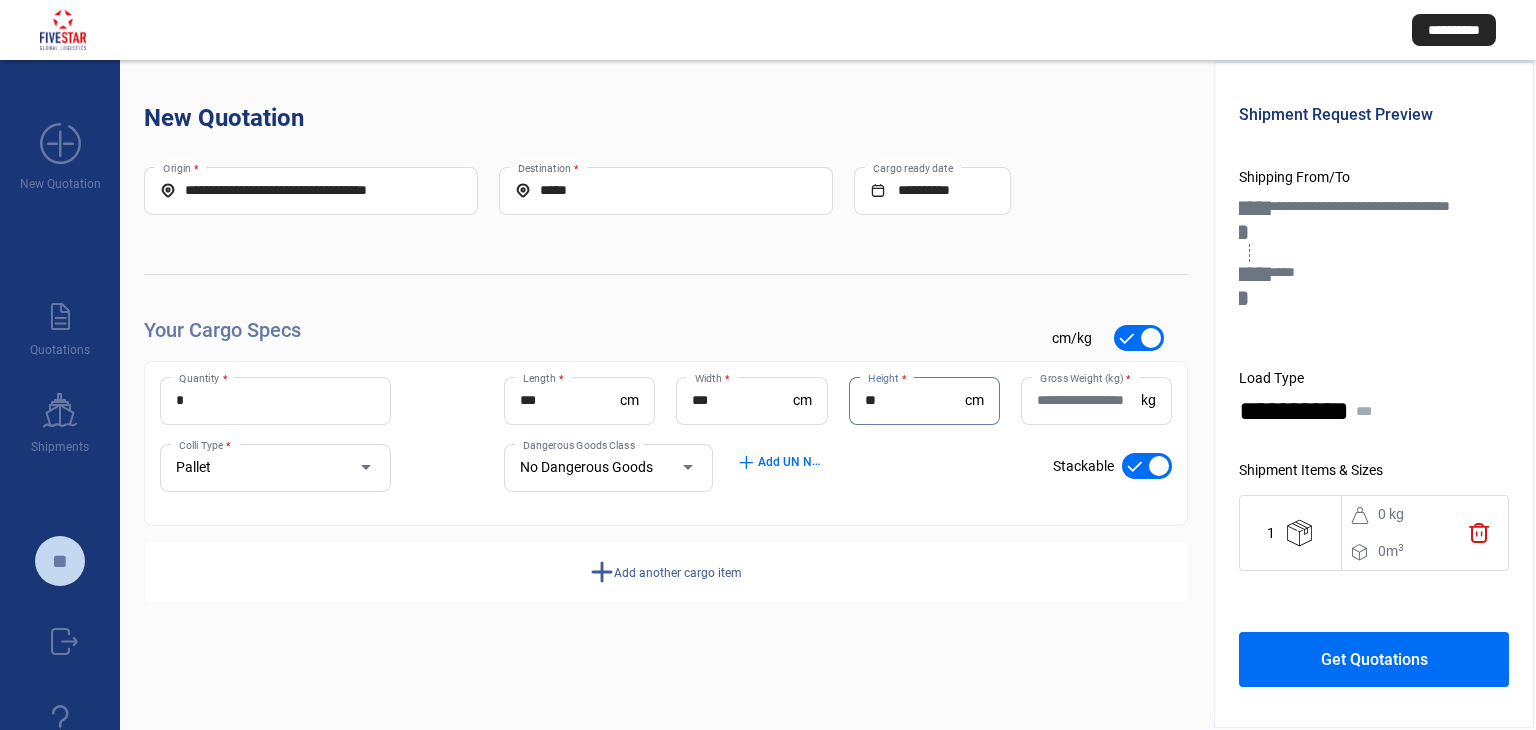type on "**" 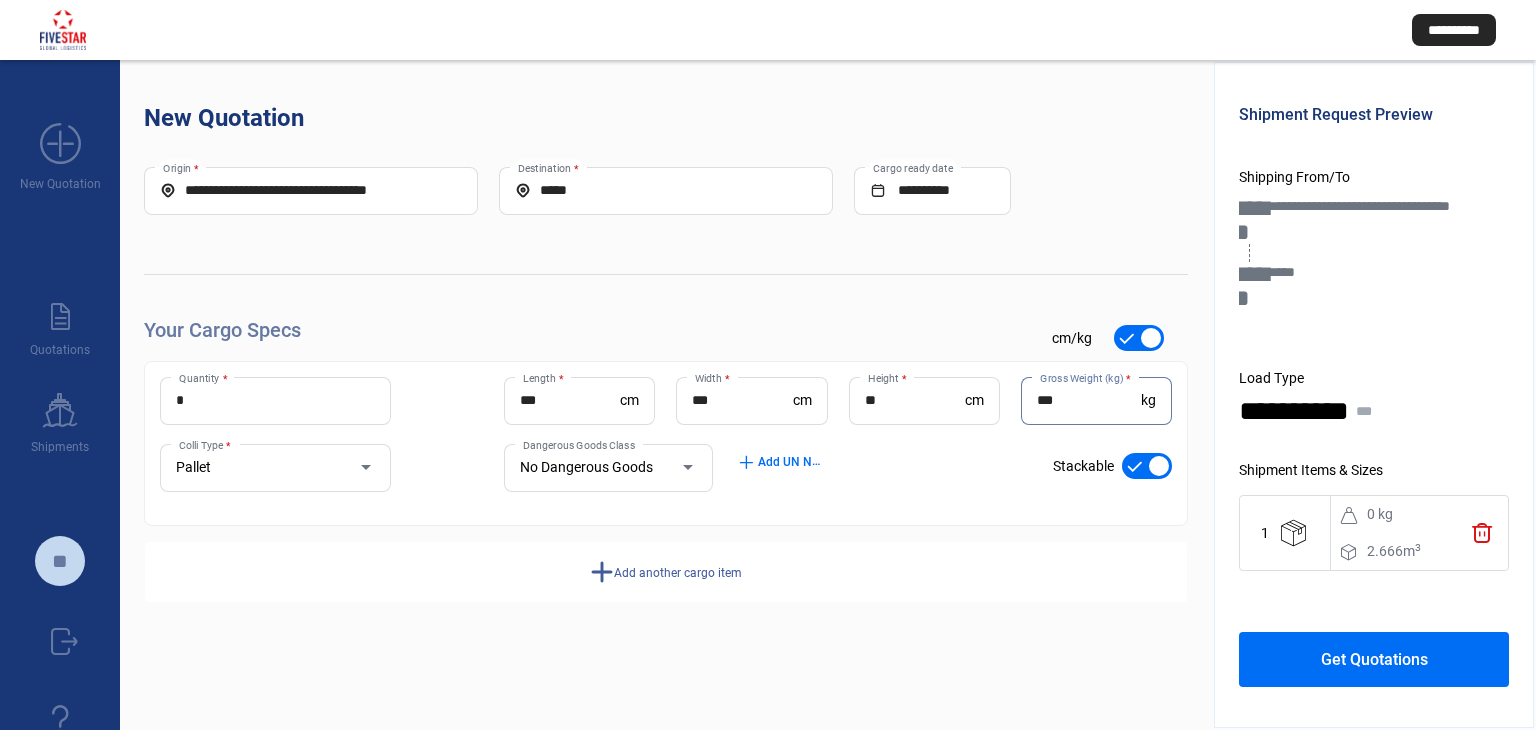 type on "***" 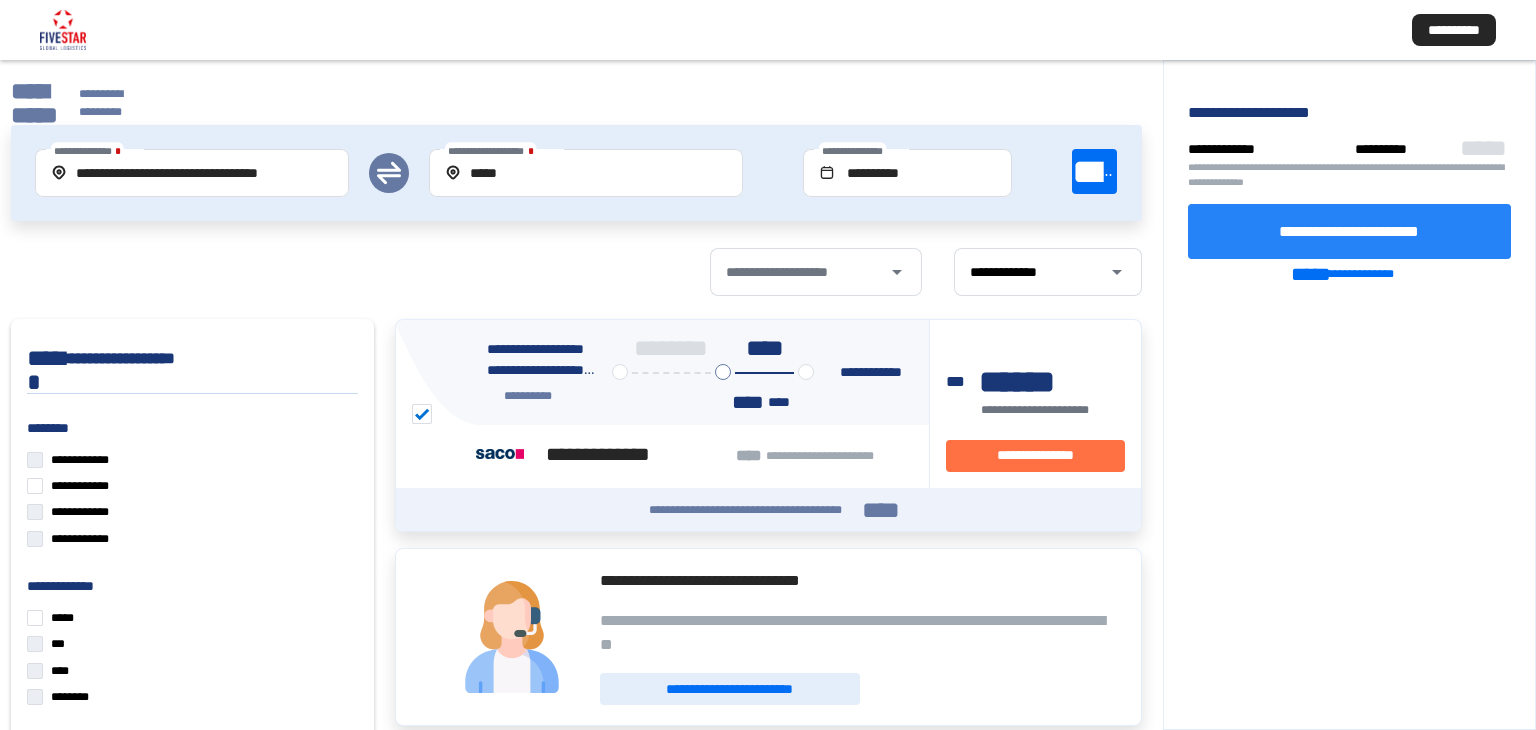 click on "**********" 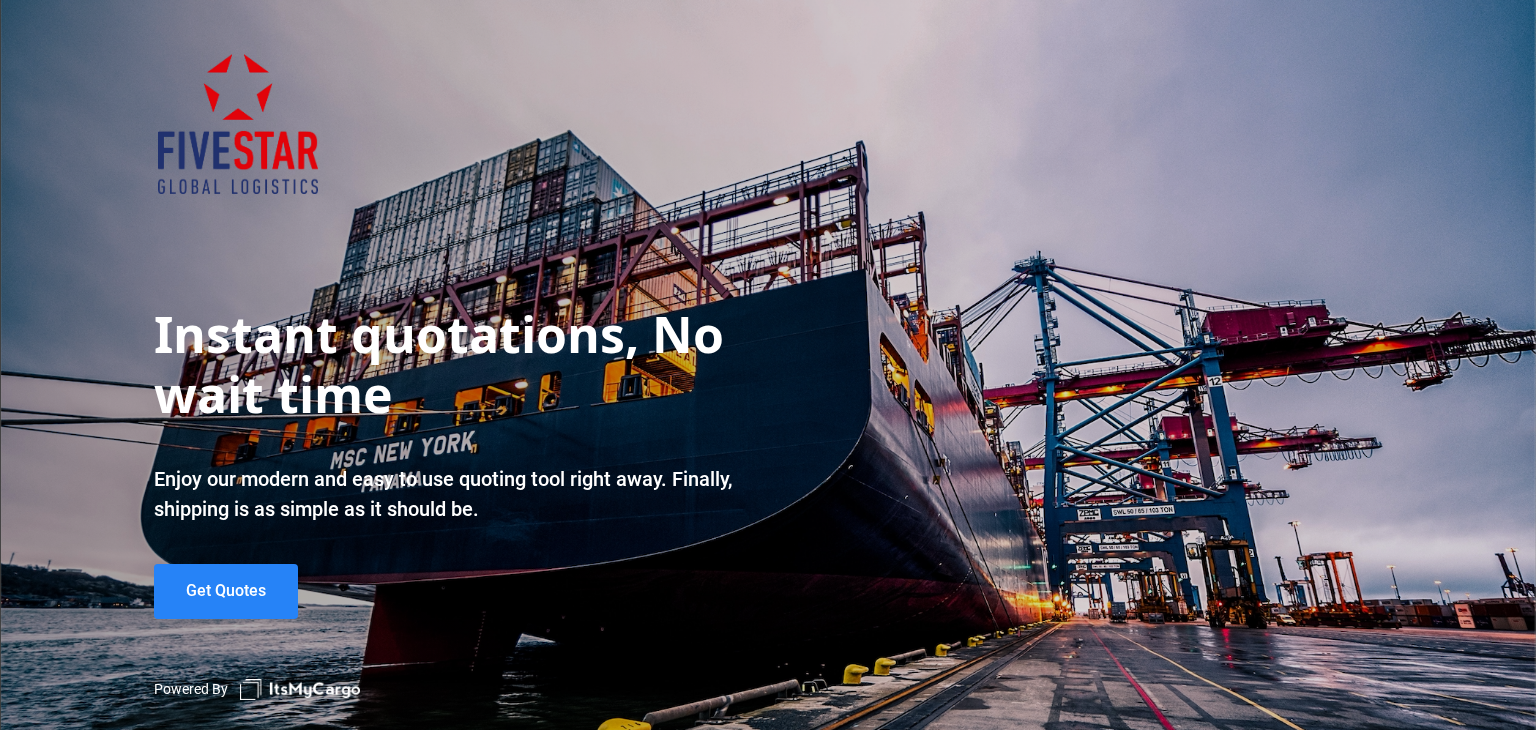 click on "Get Quotes" 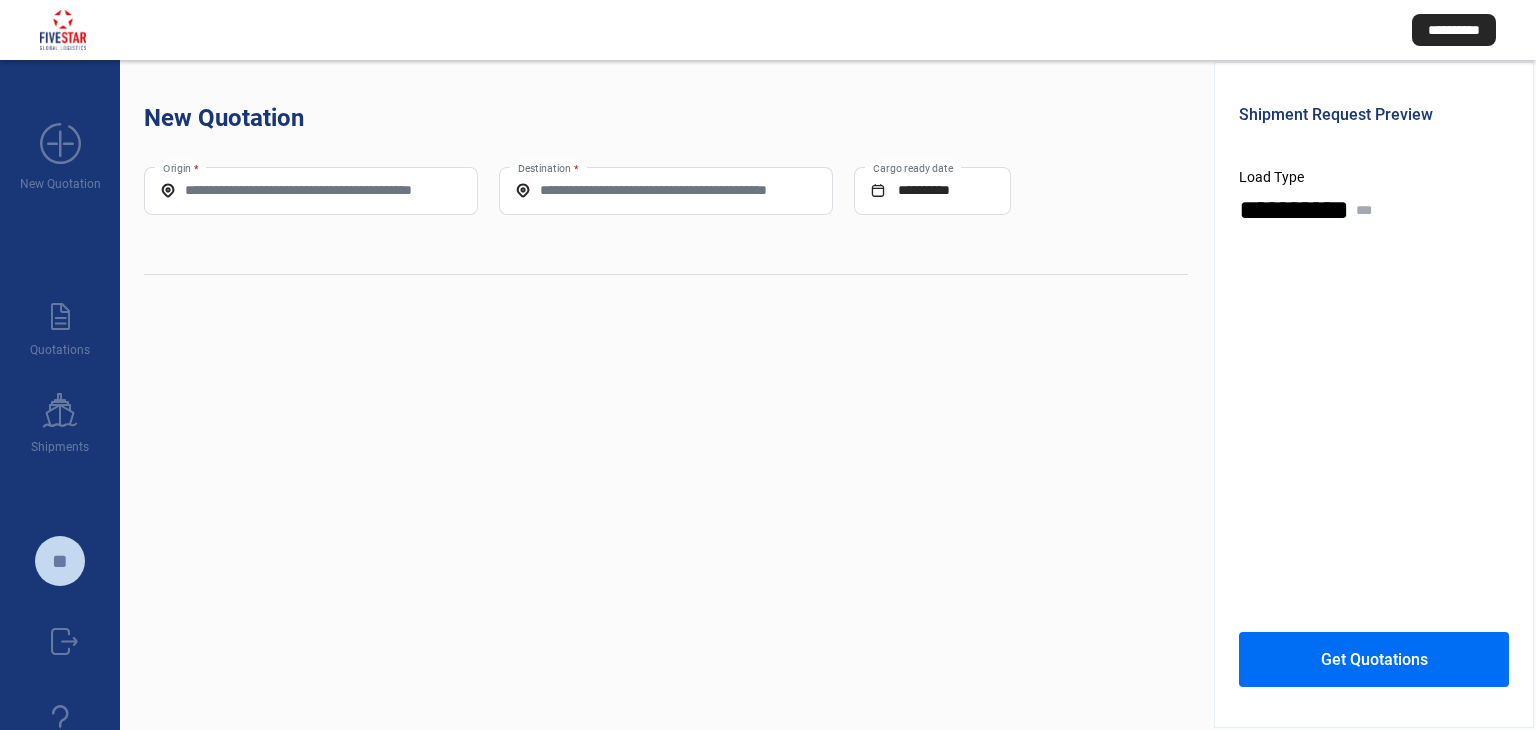 click on "Origin *" at bounding box center [311, 190] 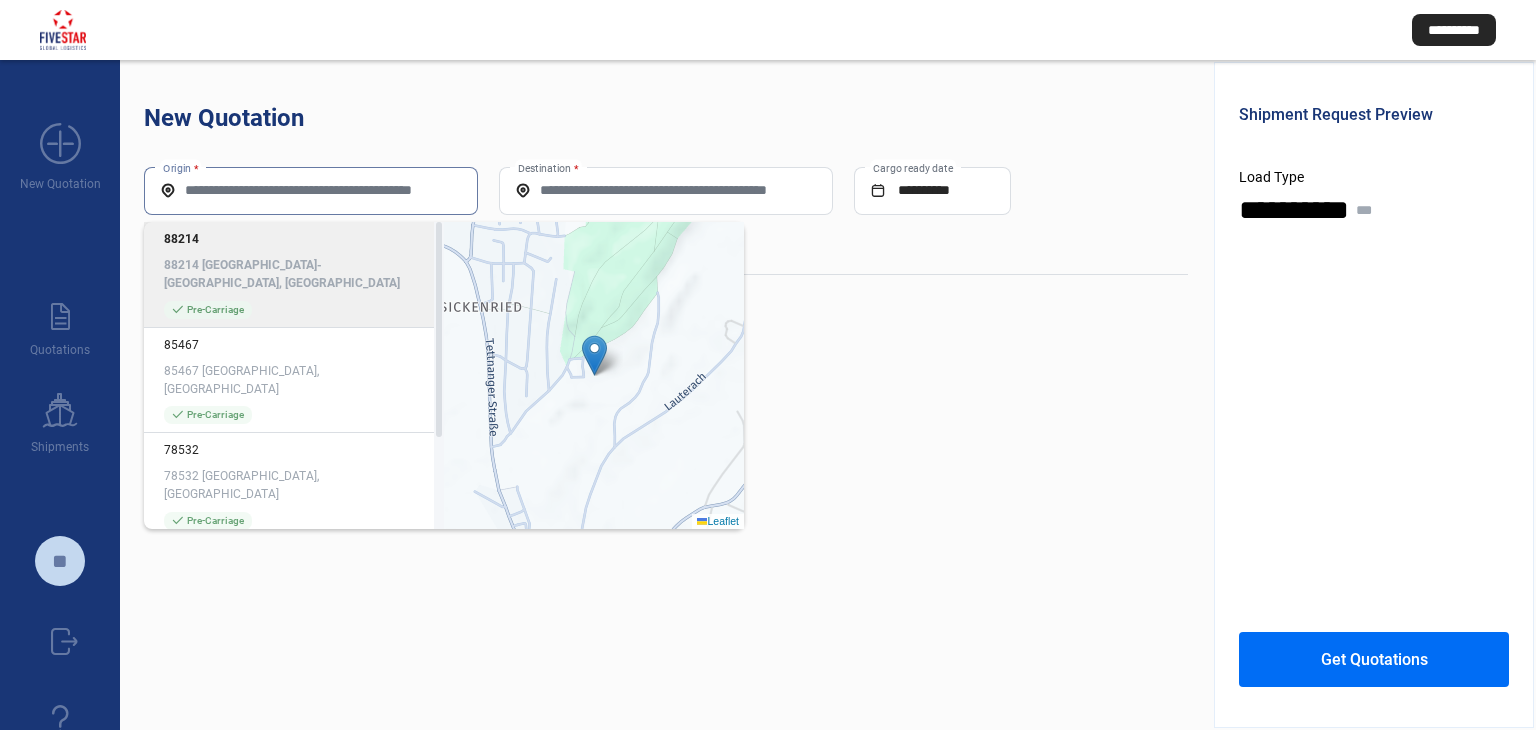paste on "*****" 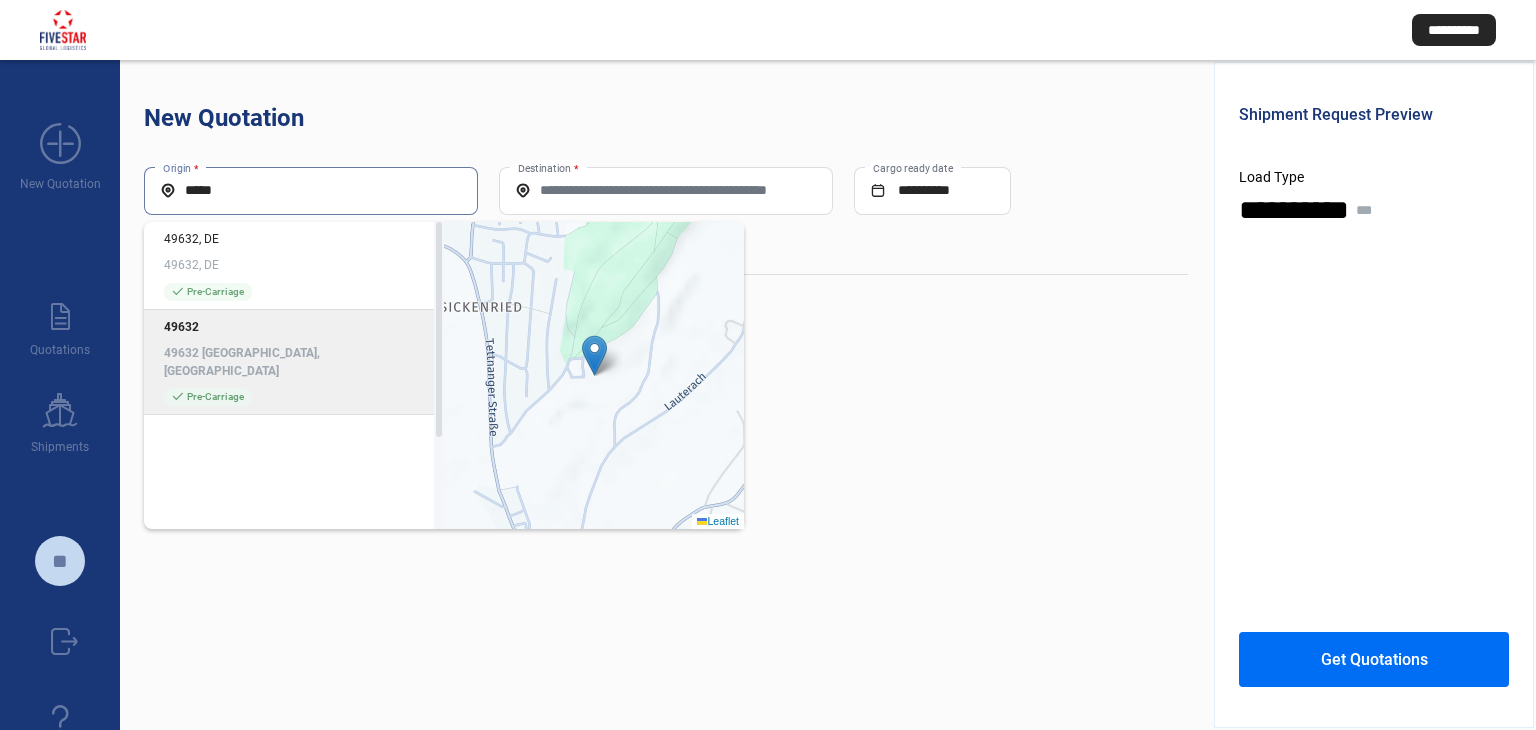 click on "check_mark  Pre-Carriage" 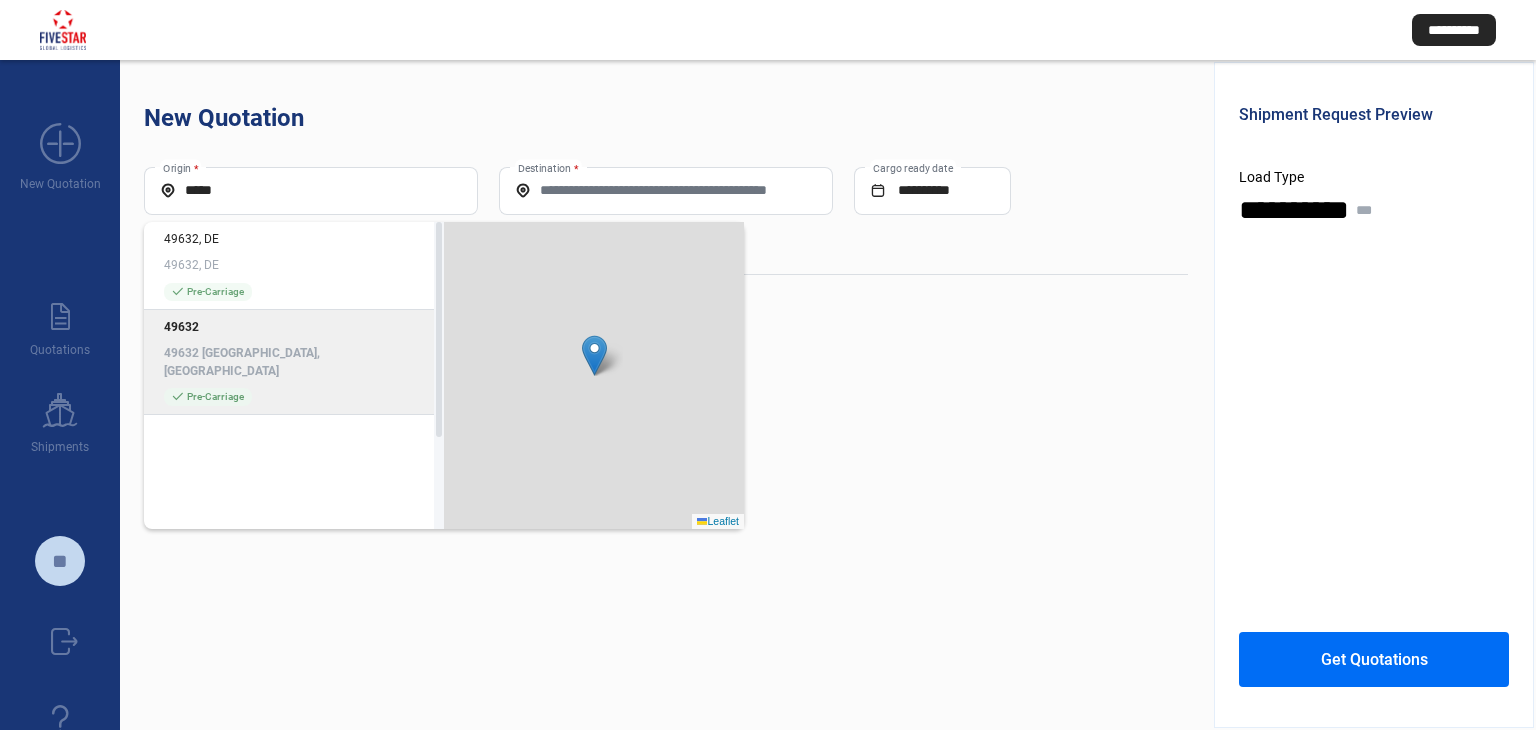 type on "**********" 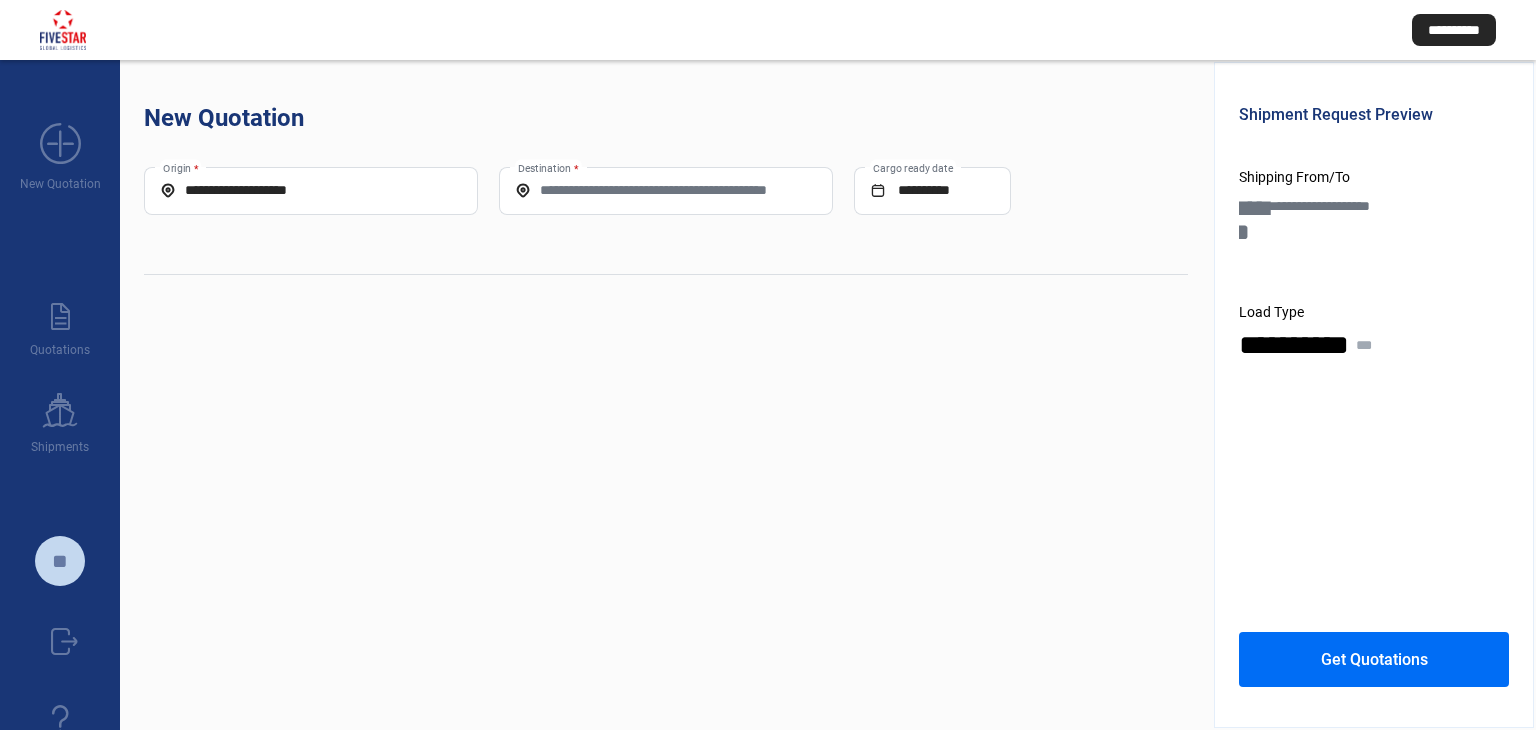 click on "Destination *" at bounding box center [666, 190] 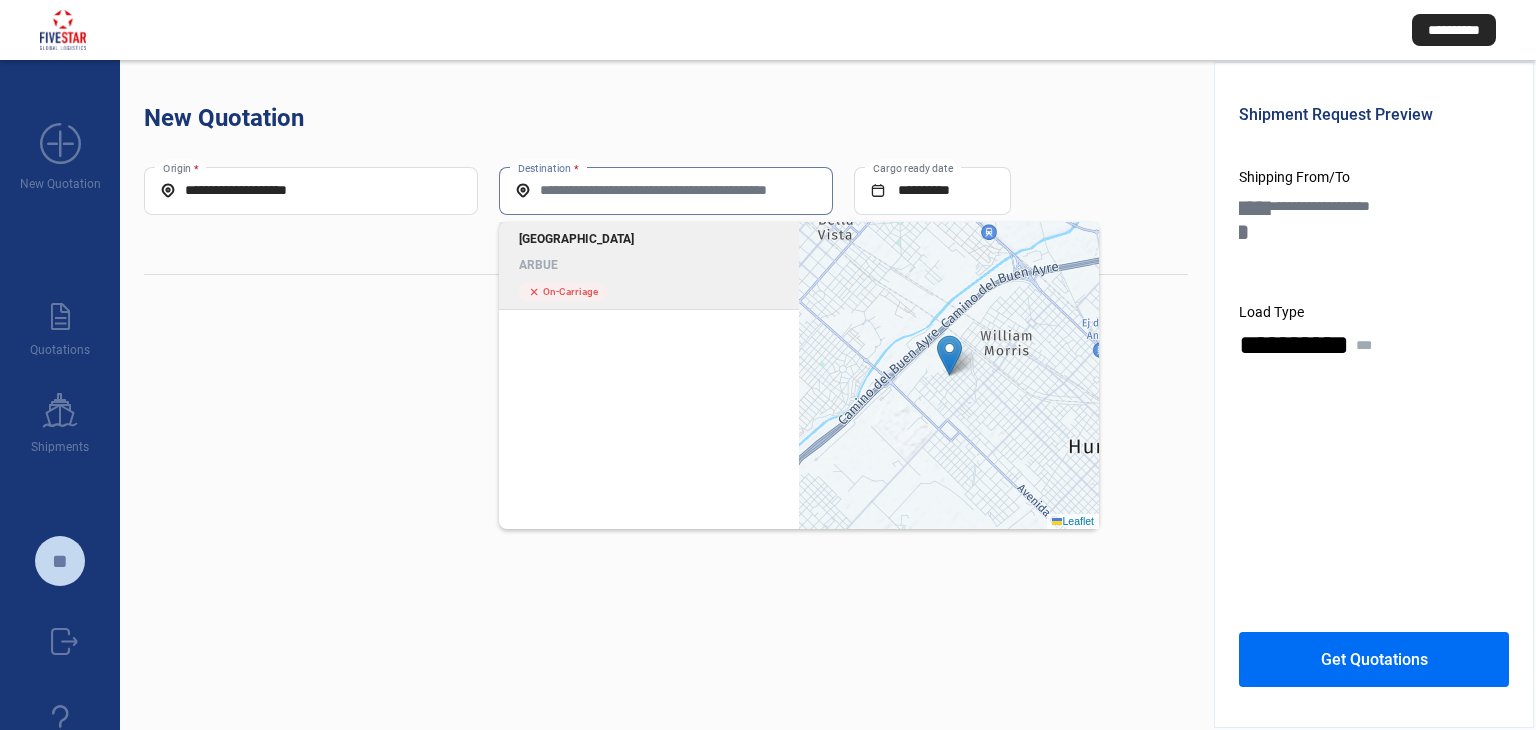 click on "[GEOGRAPHIC_DATA] ARBUE cross  On-Carriage" 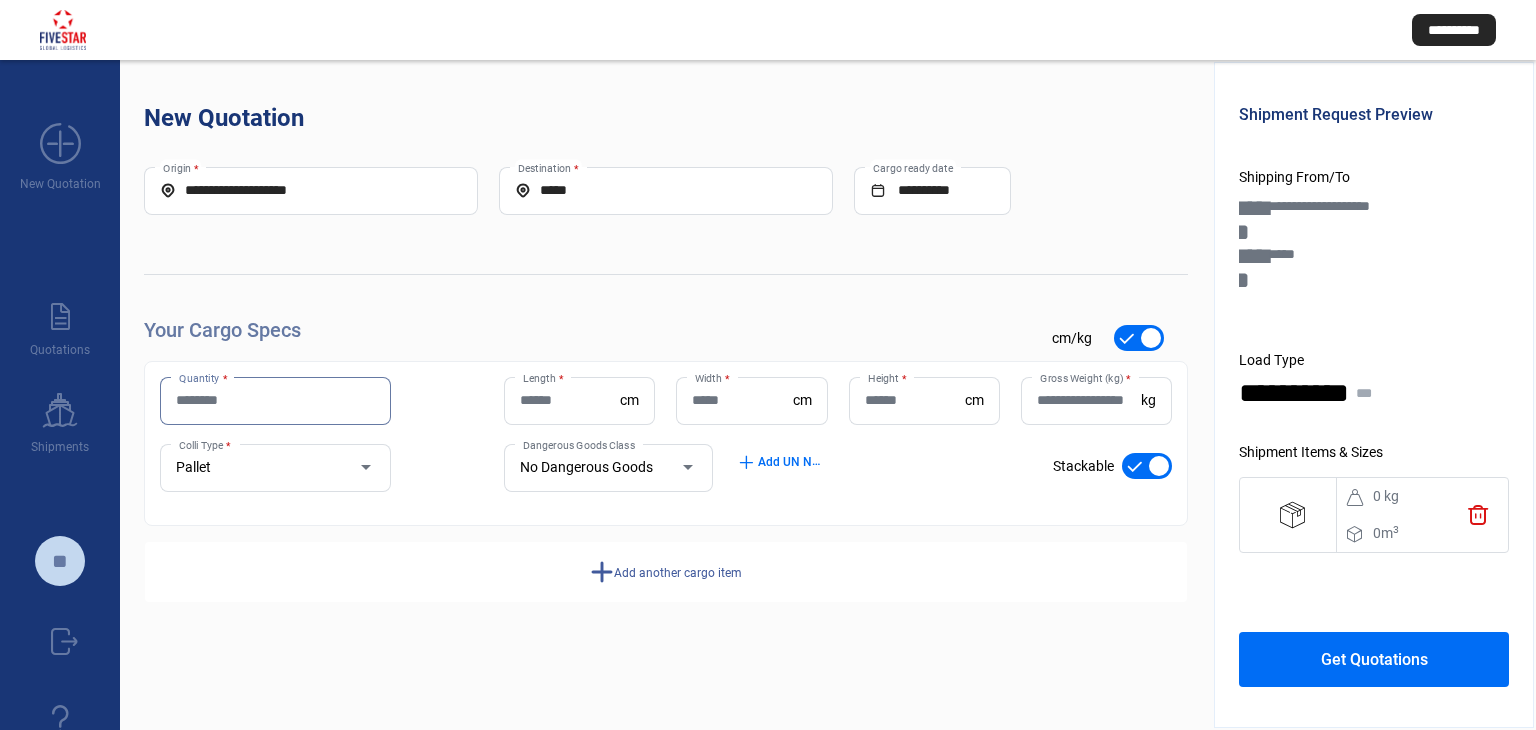 click on "Quantity *" at bounding box center (275, 400) 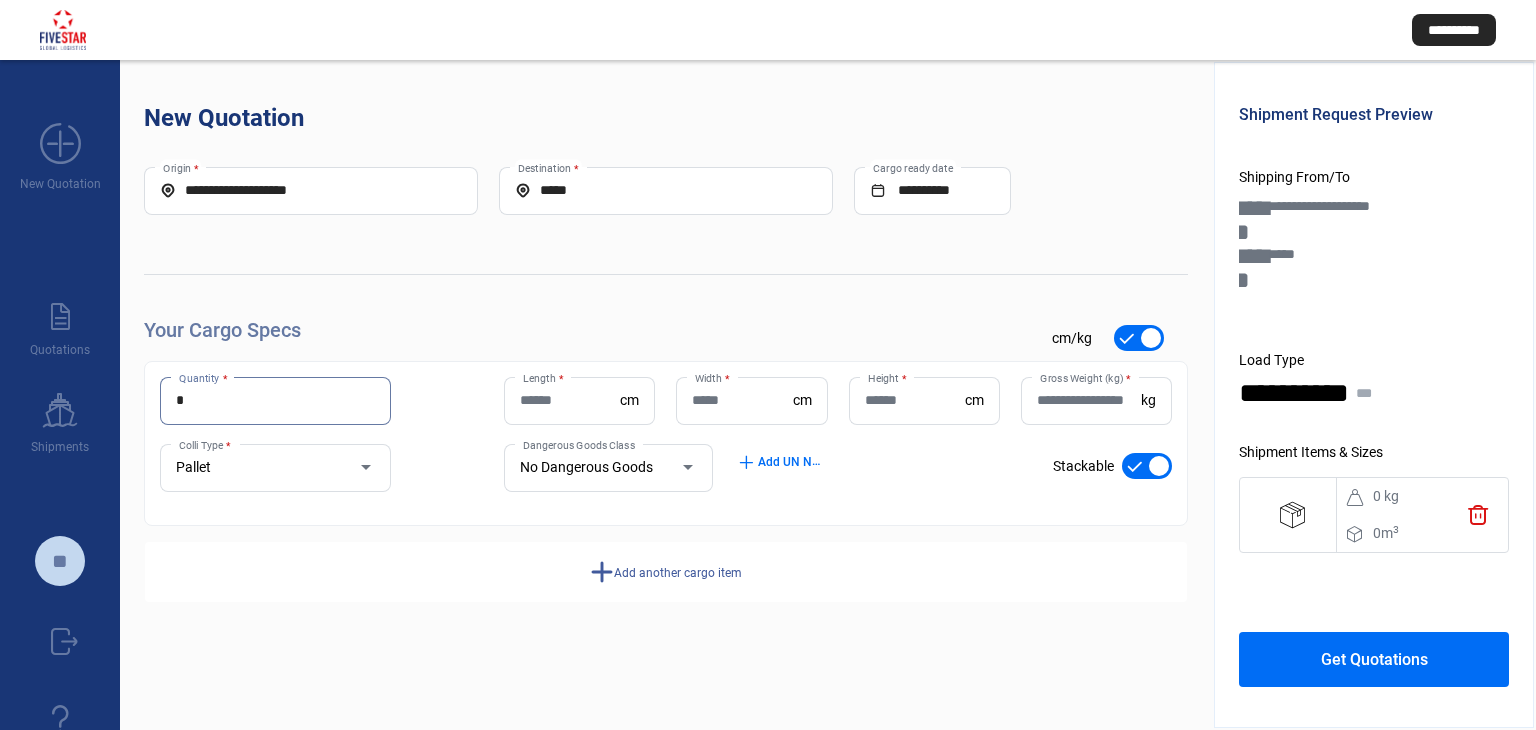 type on "*" 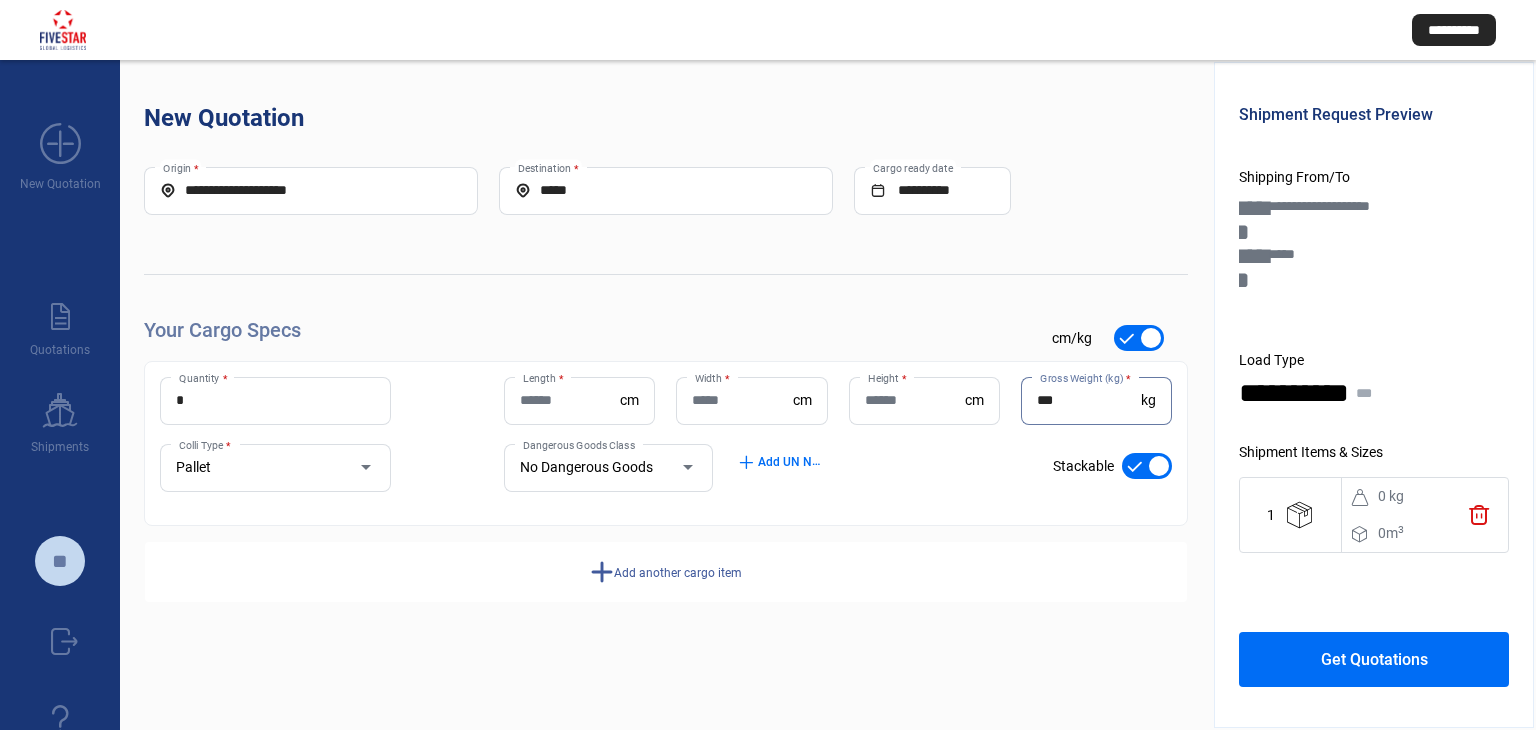 type on "***" 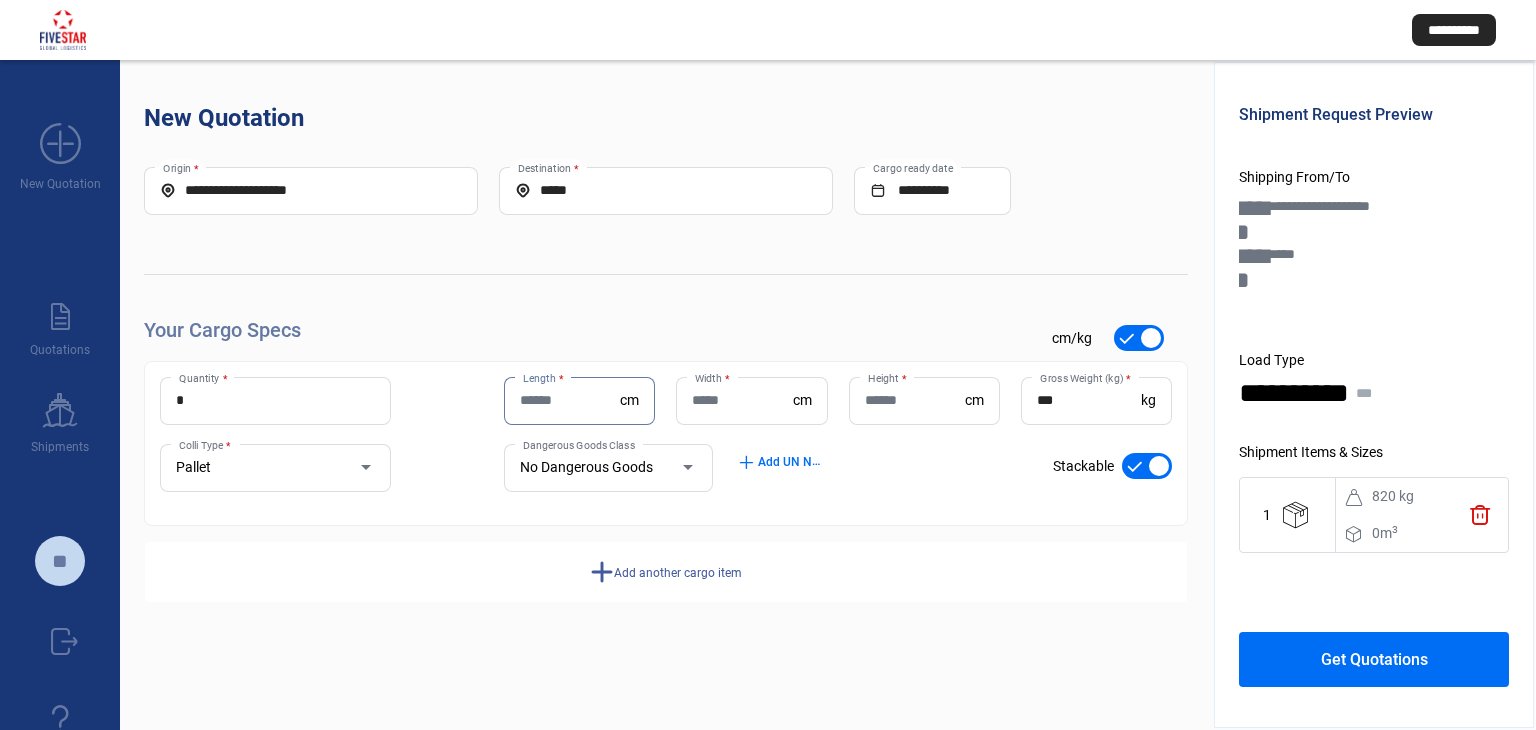 click on "Length  *" at bounding box center [570, 400] 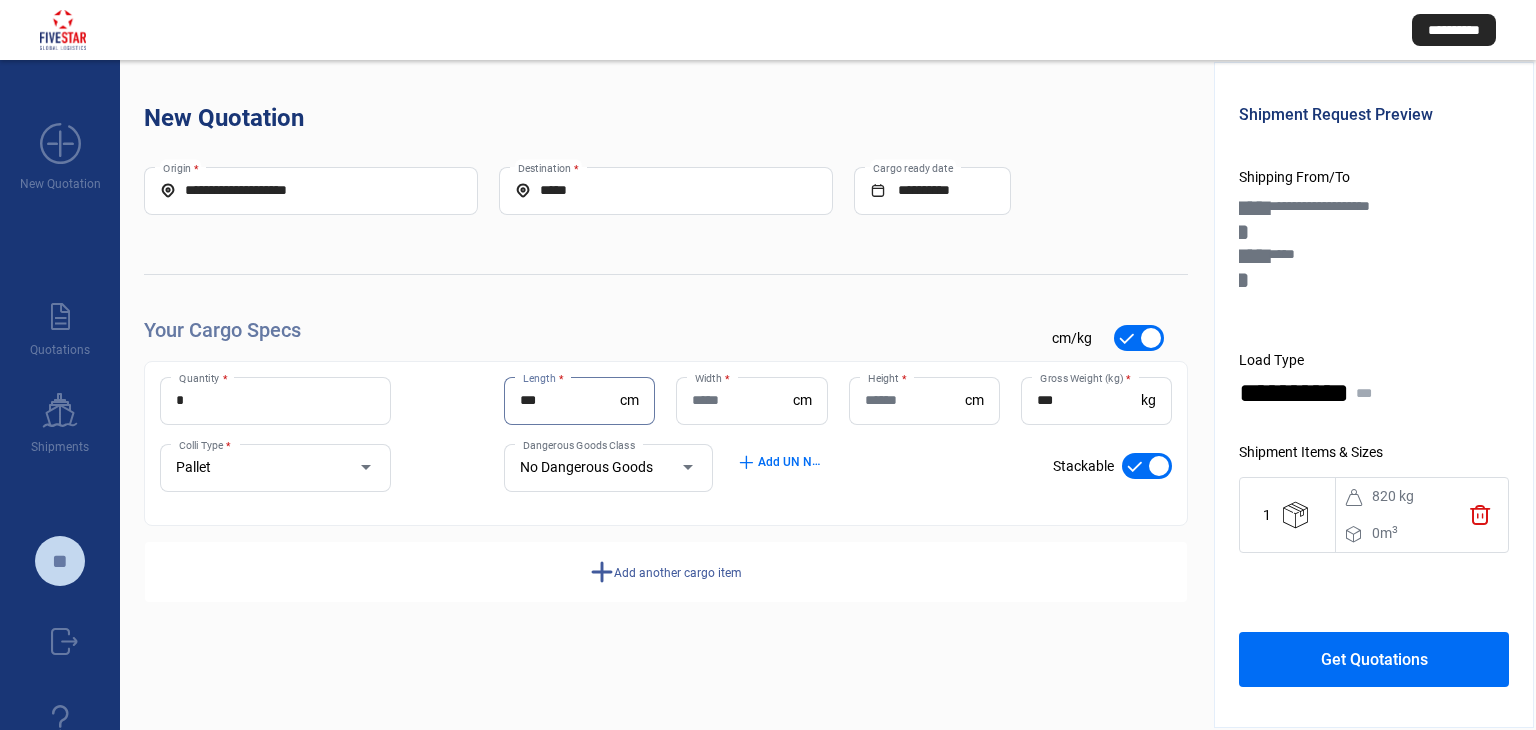 type on "***" 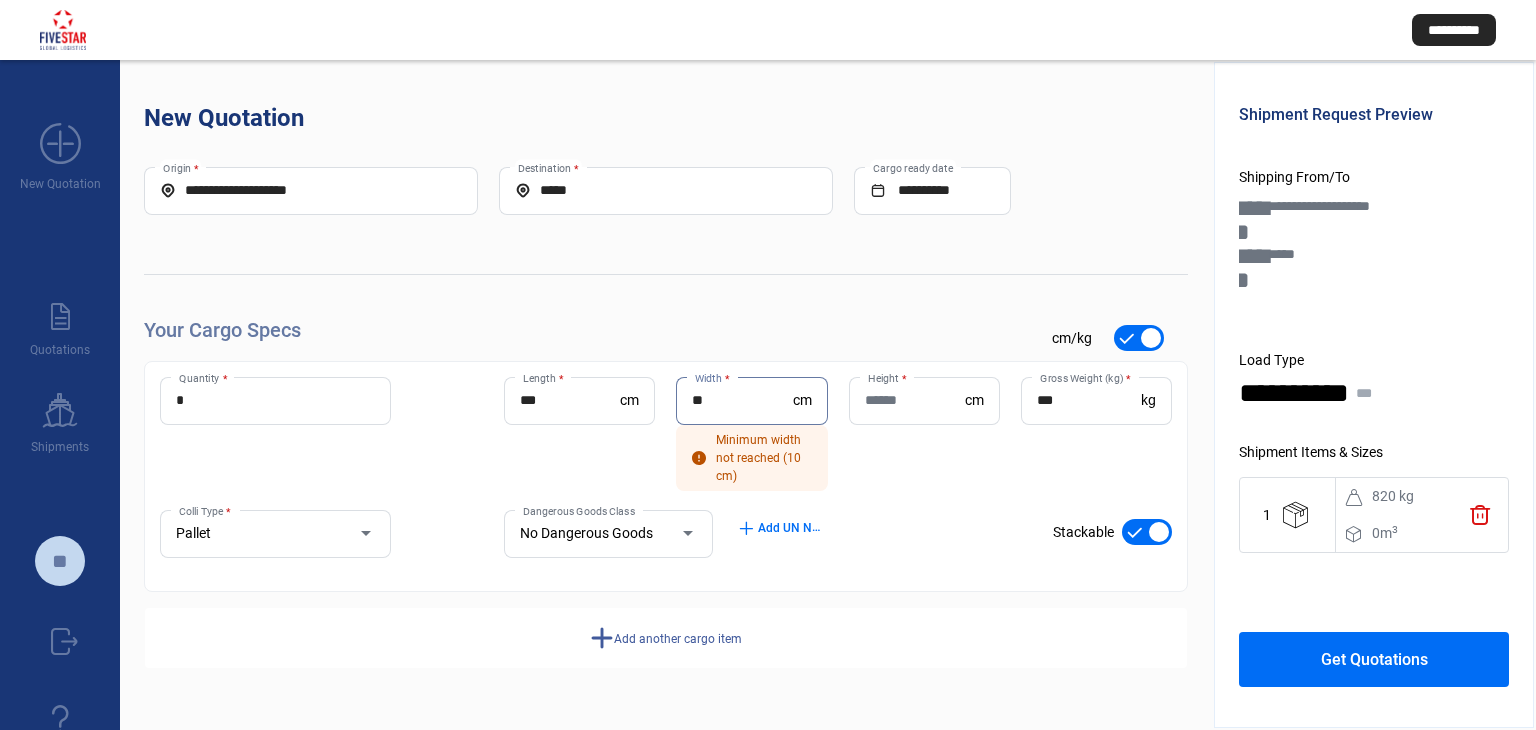 type on "**" 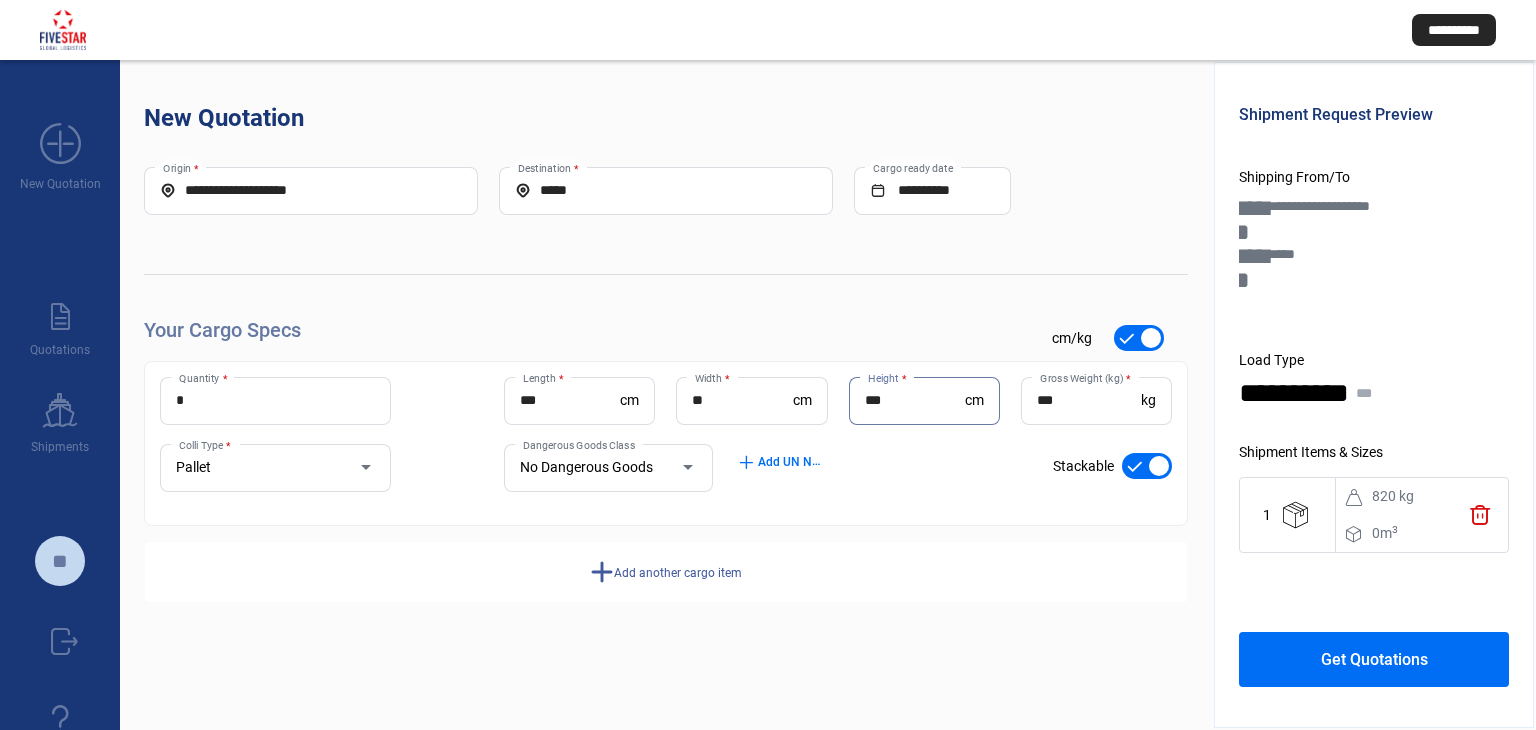 type on "***" 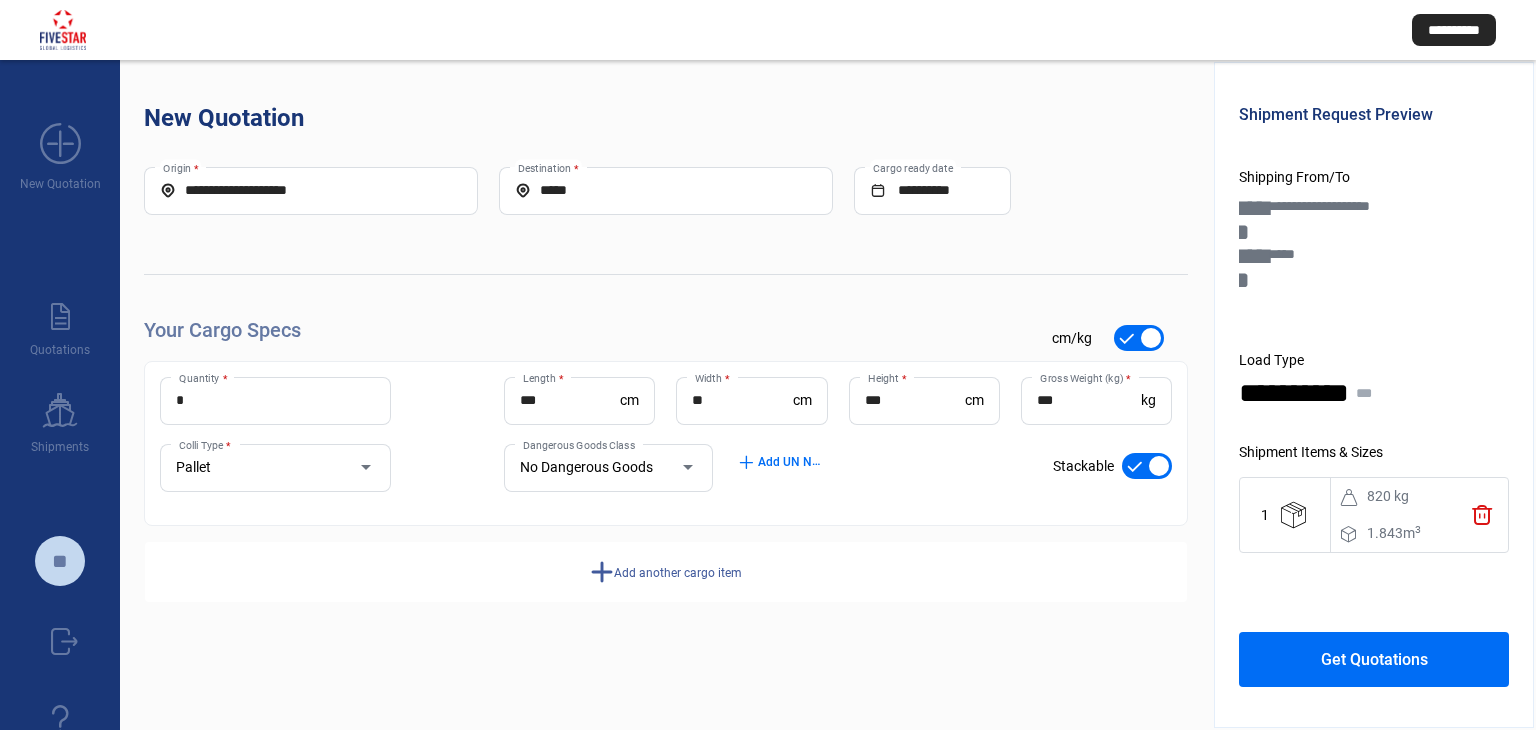click on "Get Quotations" 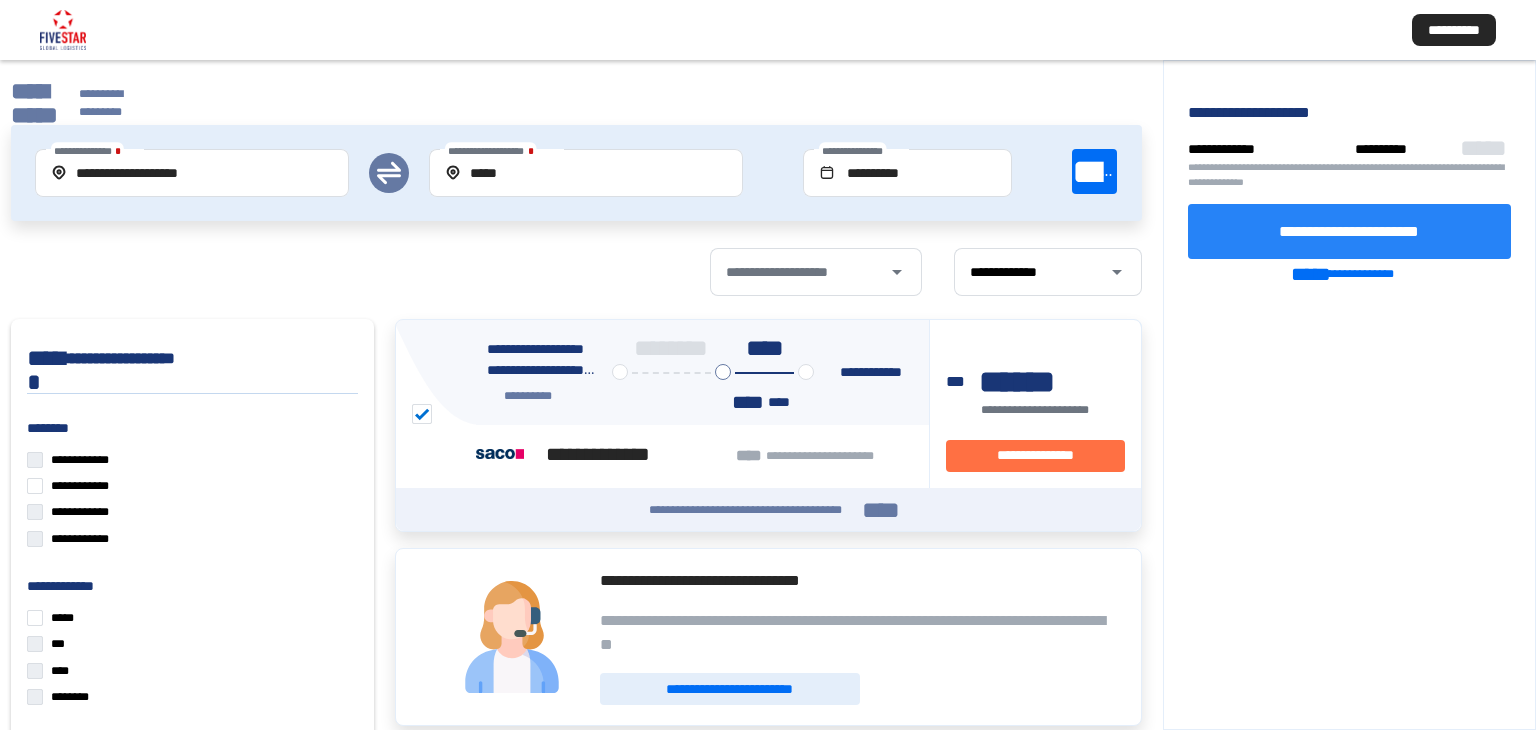 click on "**********" 